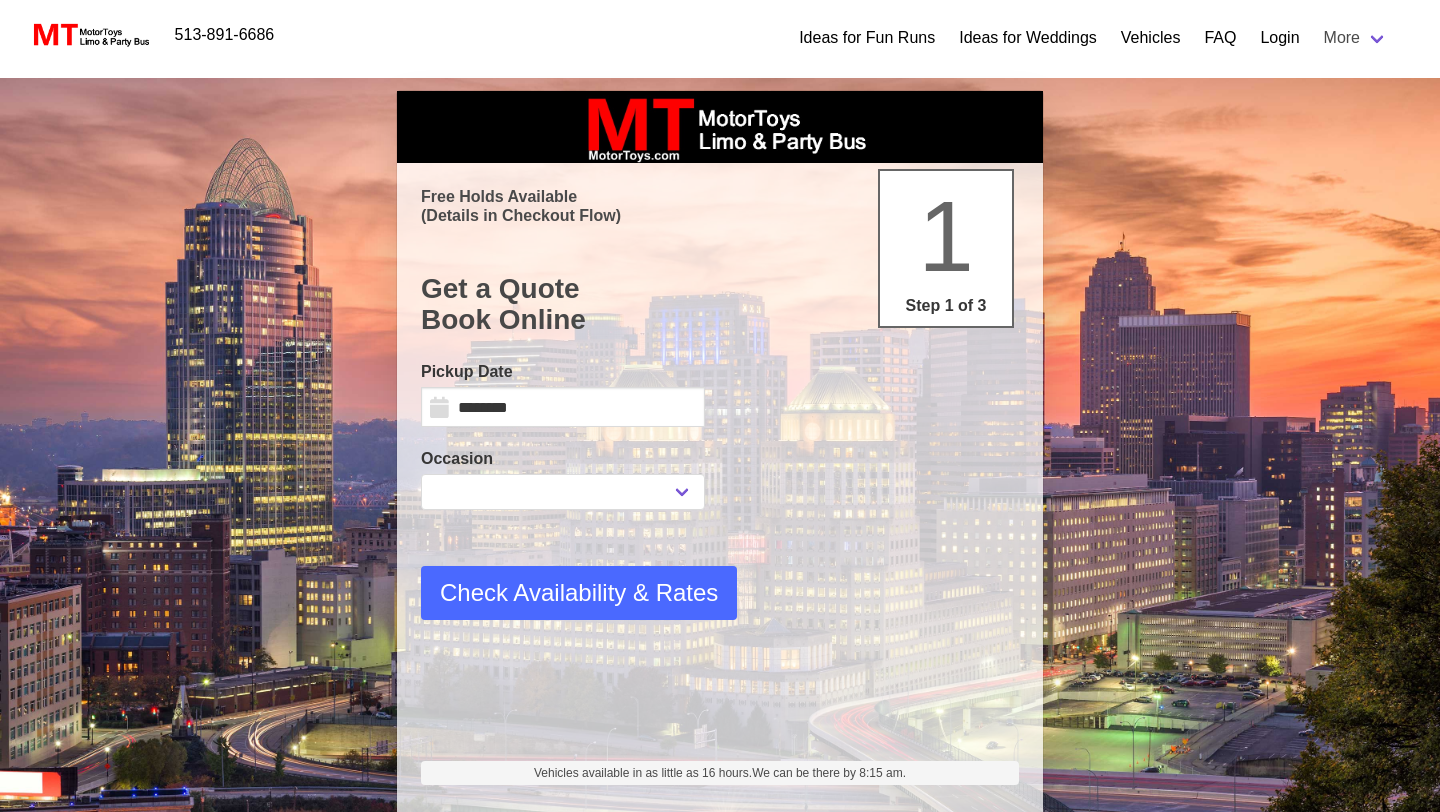 select on "*" 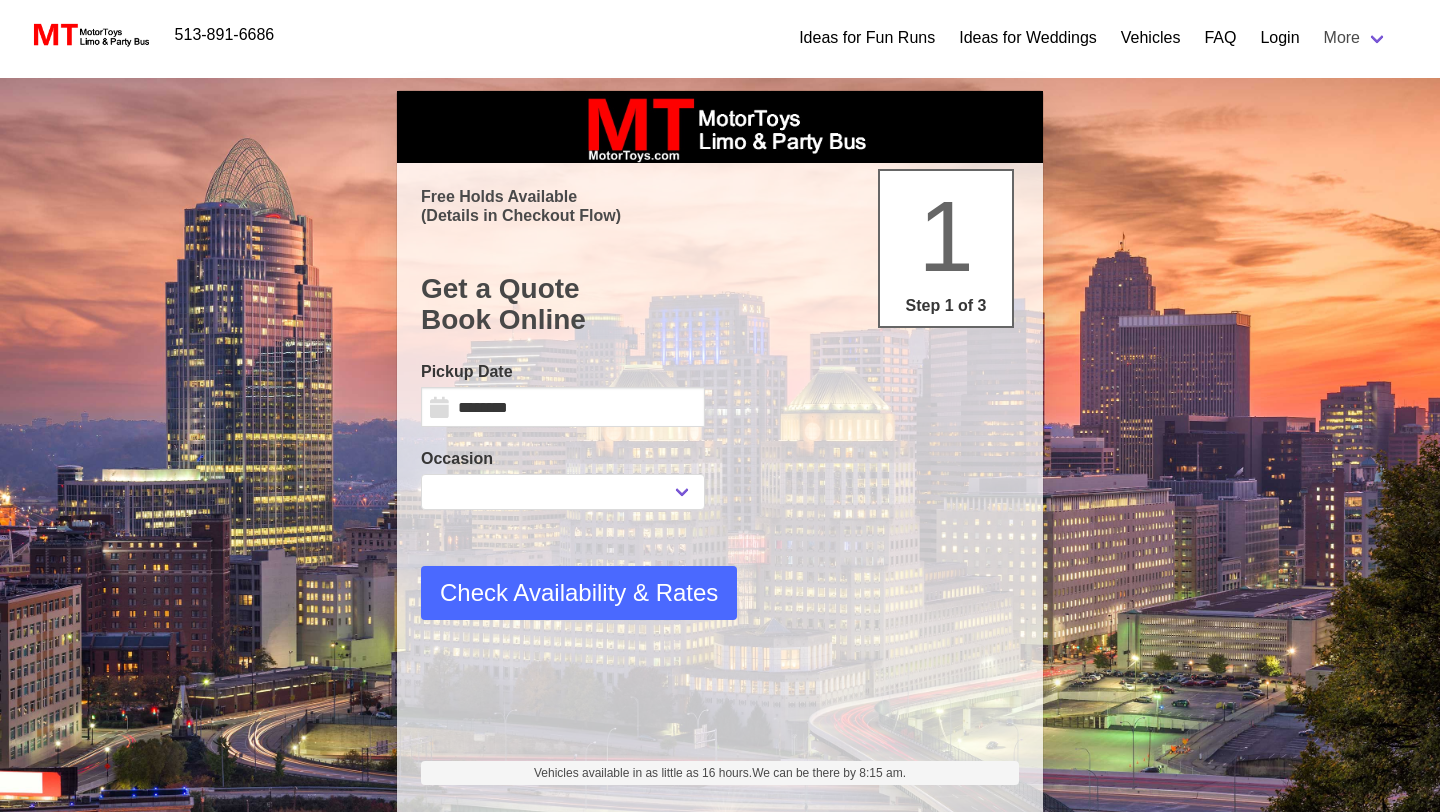 scroll, scrollTop: 0, scrollLeft: 0, axis: both 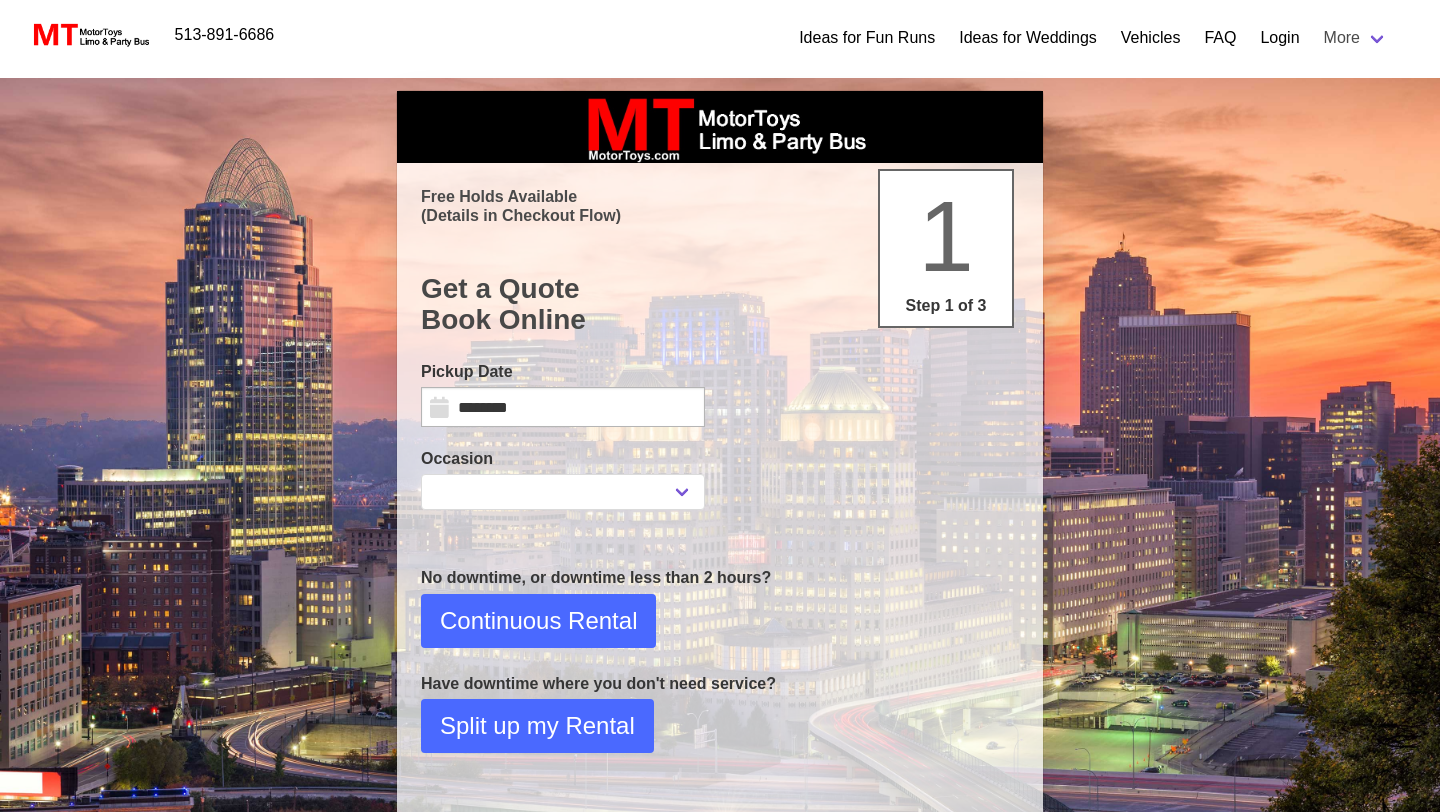 select 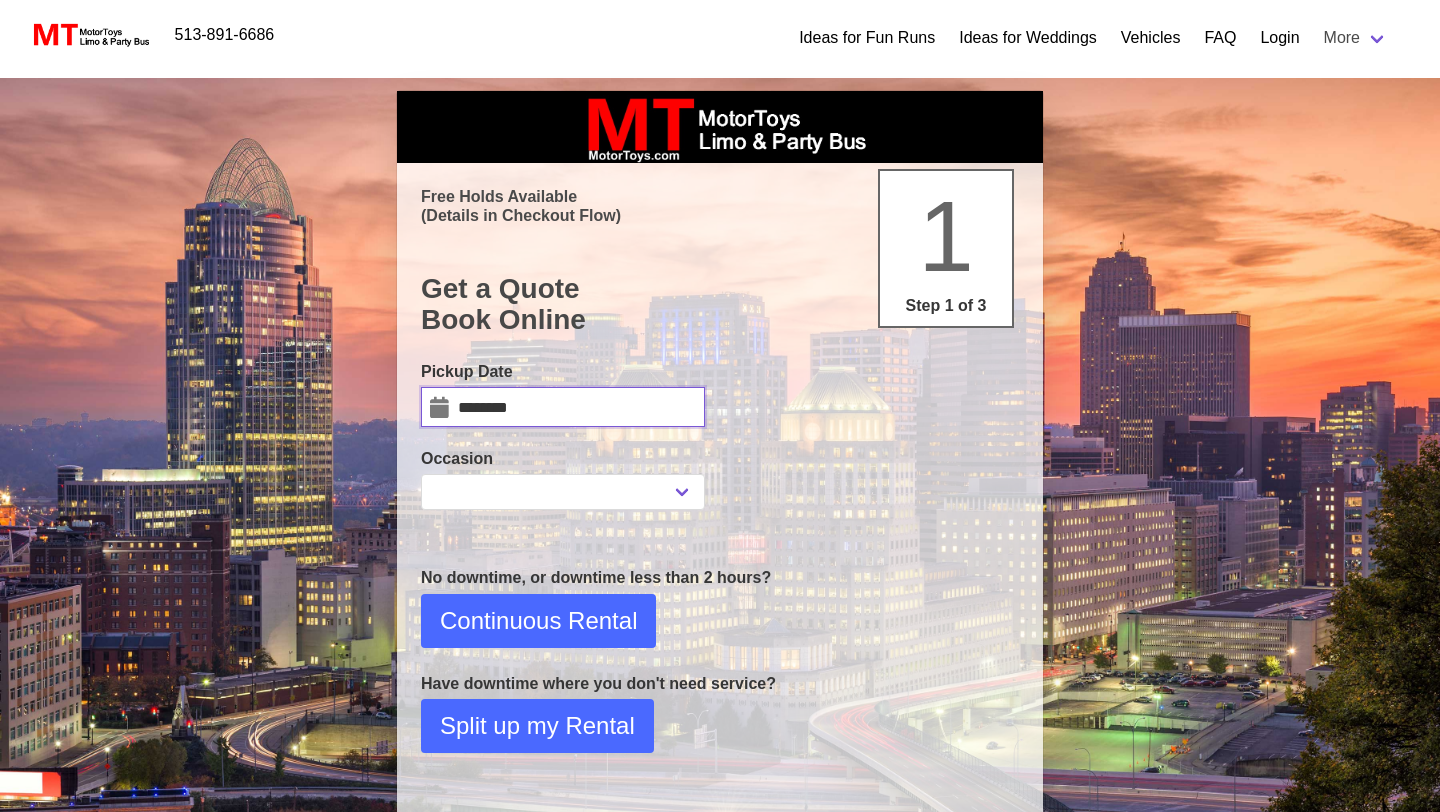 click on "********" at bounding box center (563, 407) 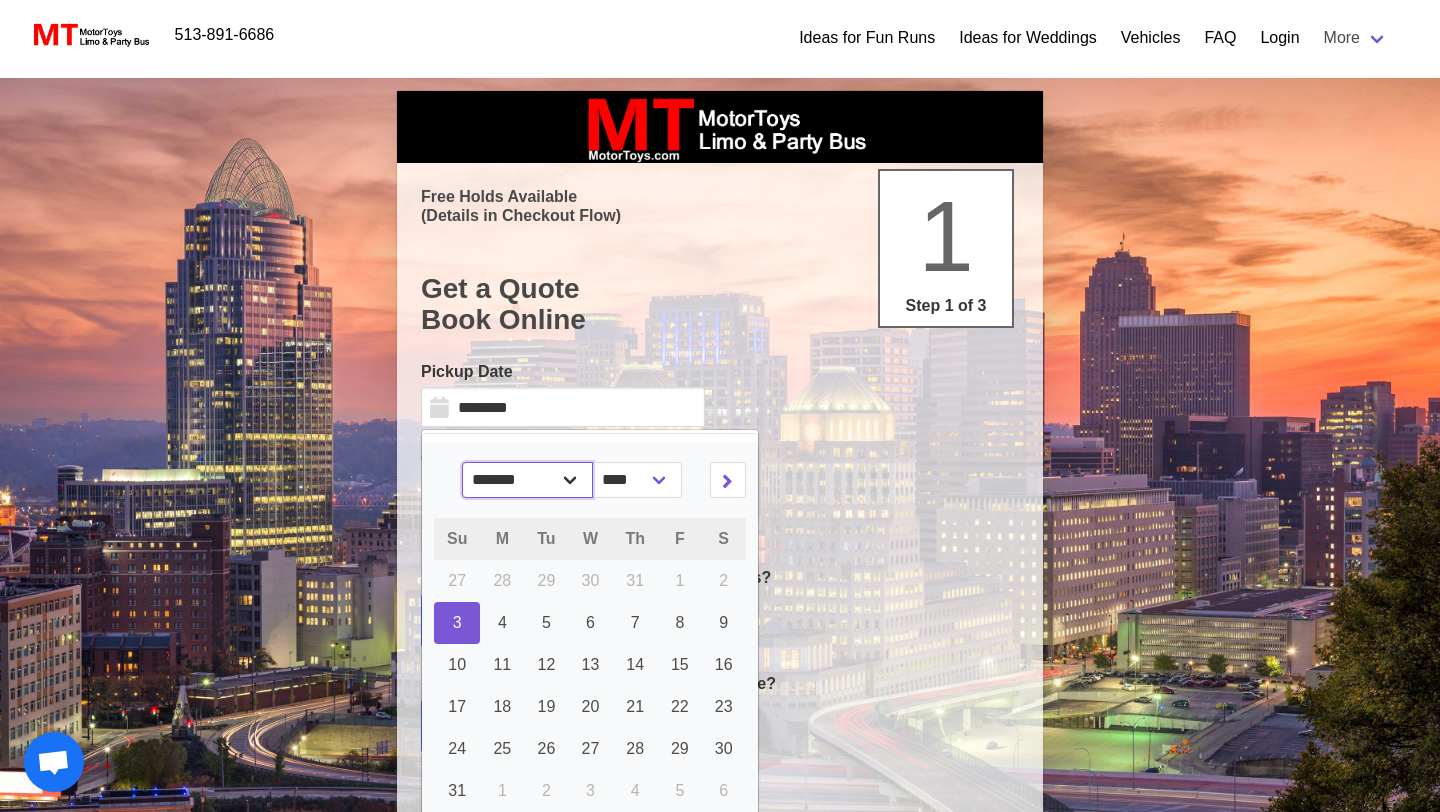 click on "******* ******** ***** ***** *** **** **** ****** ********* ******* ******** ********" at bounding box center (528, 480) 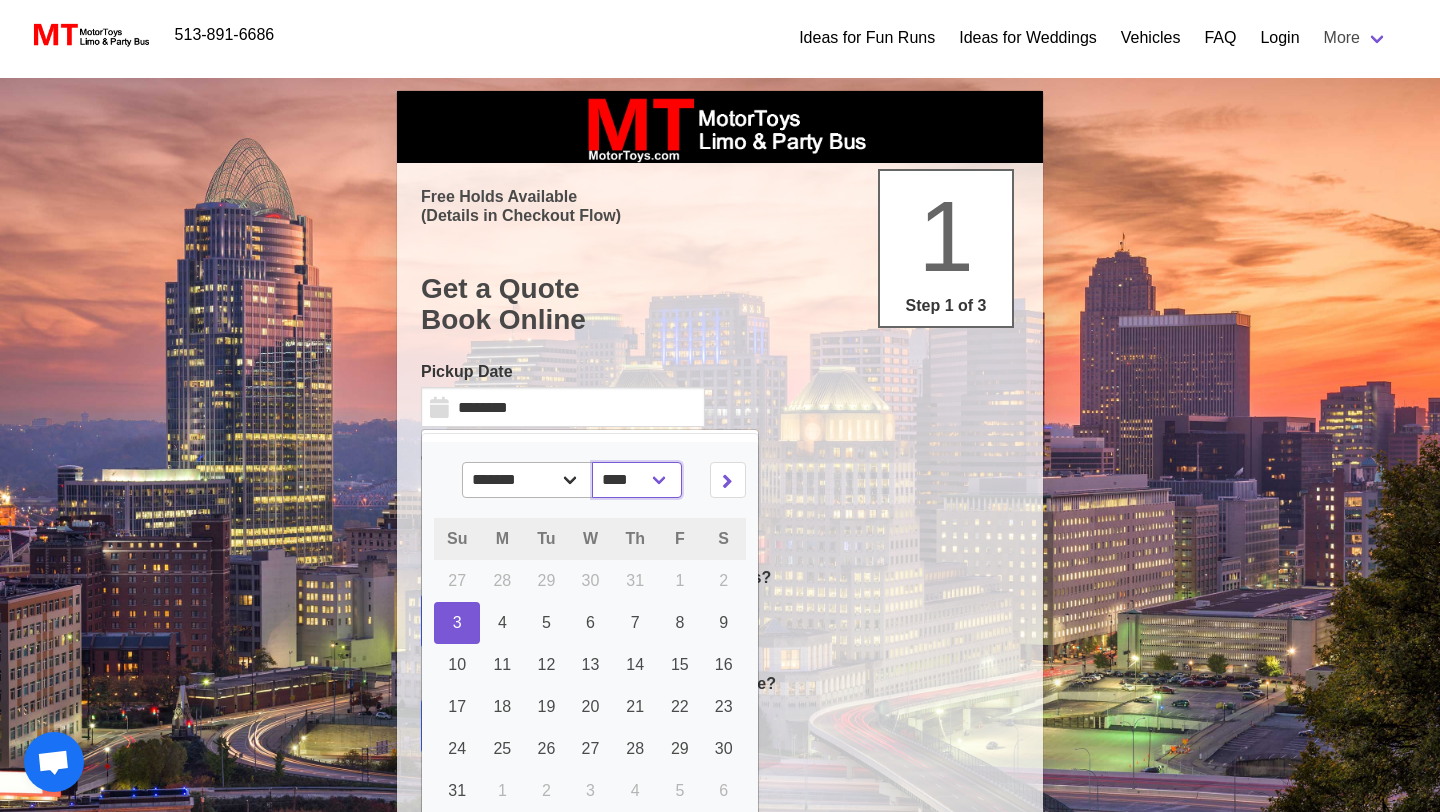 click on "**** **** **** ****" at bounding box center [637, 480] 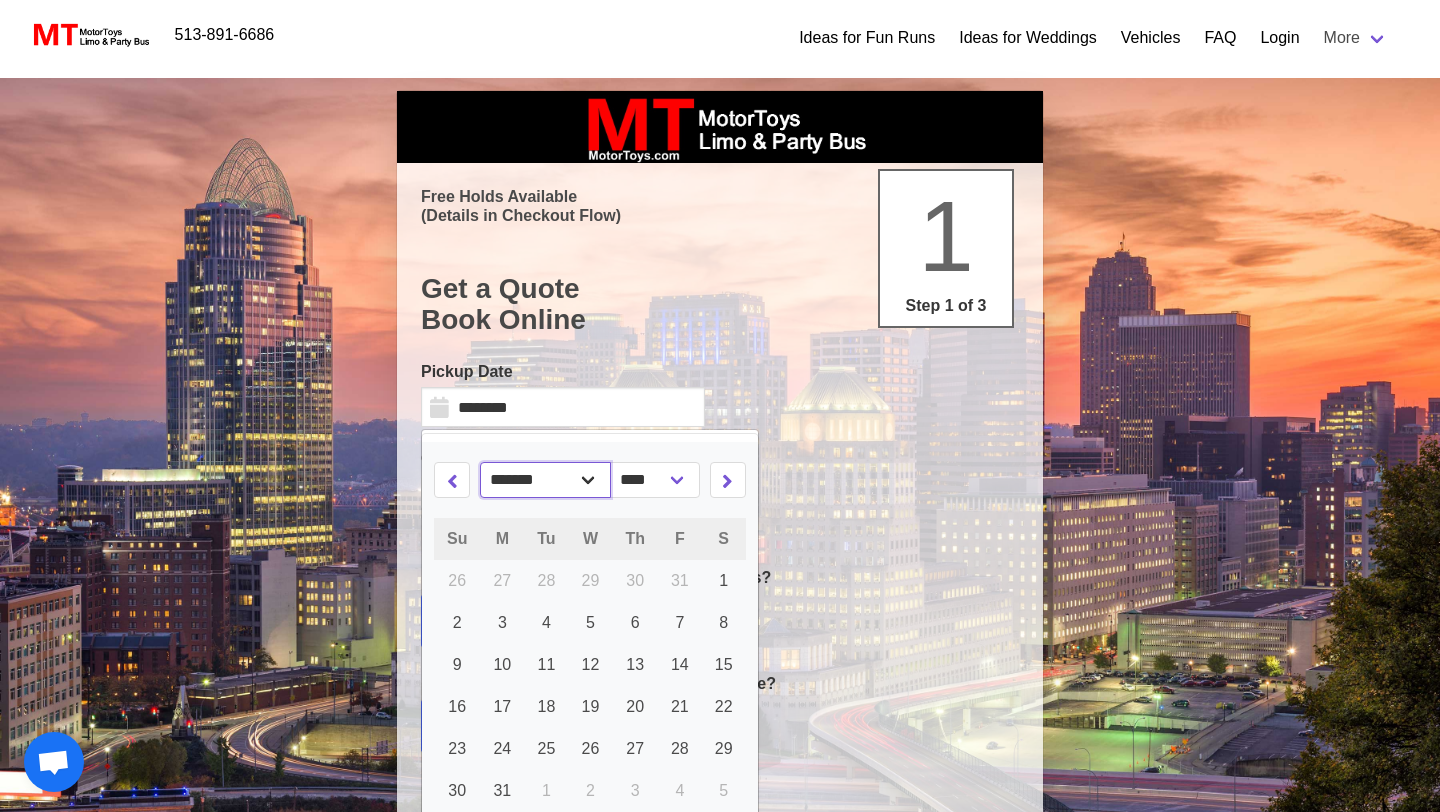 click on "******* ******** ***** ***** *** **** **** ****** ********* ******* ******** ********" at bounding box center (546, 480) 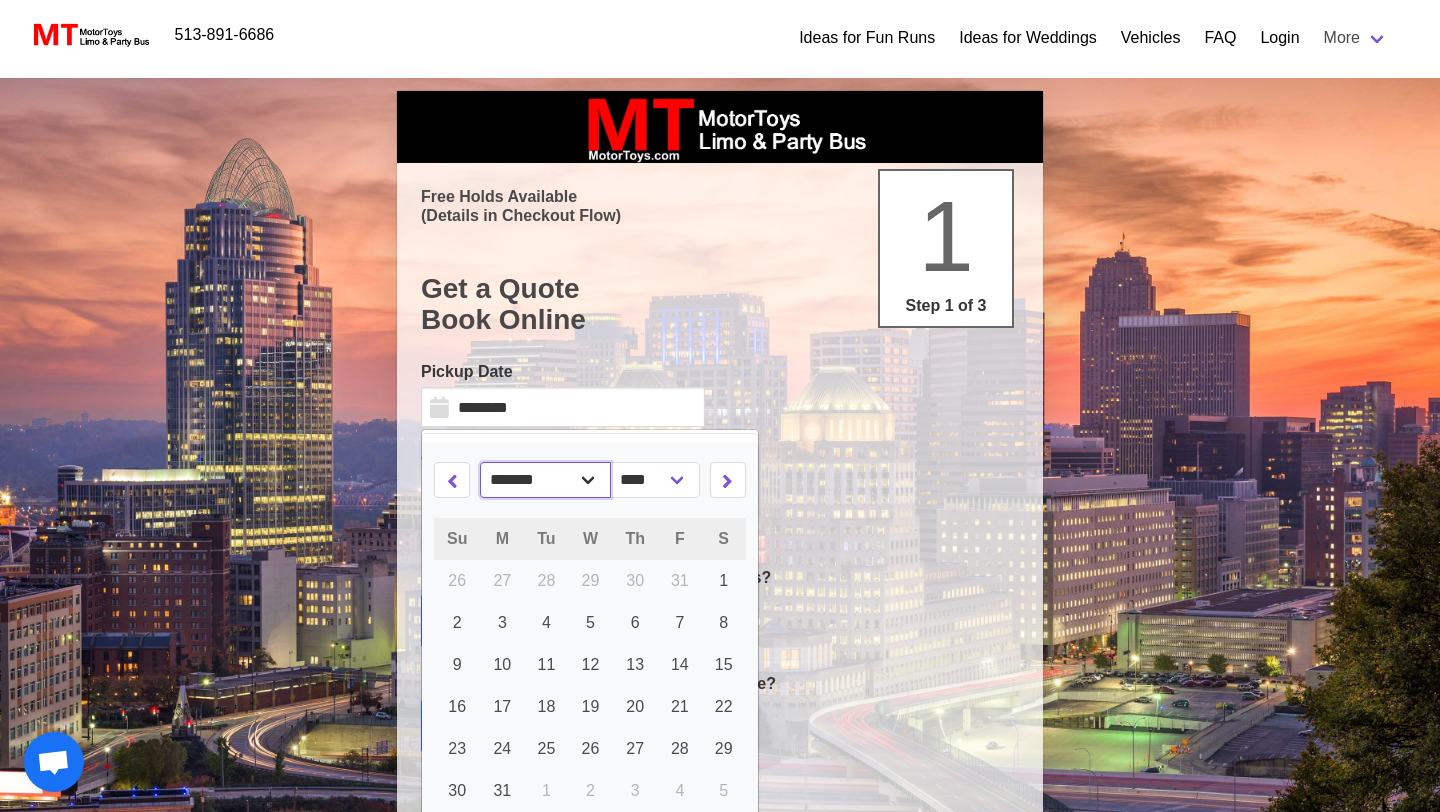 select on "*" 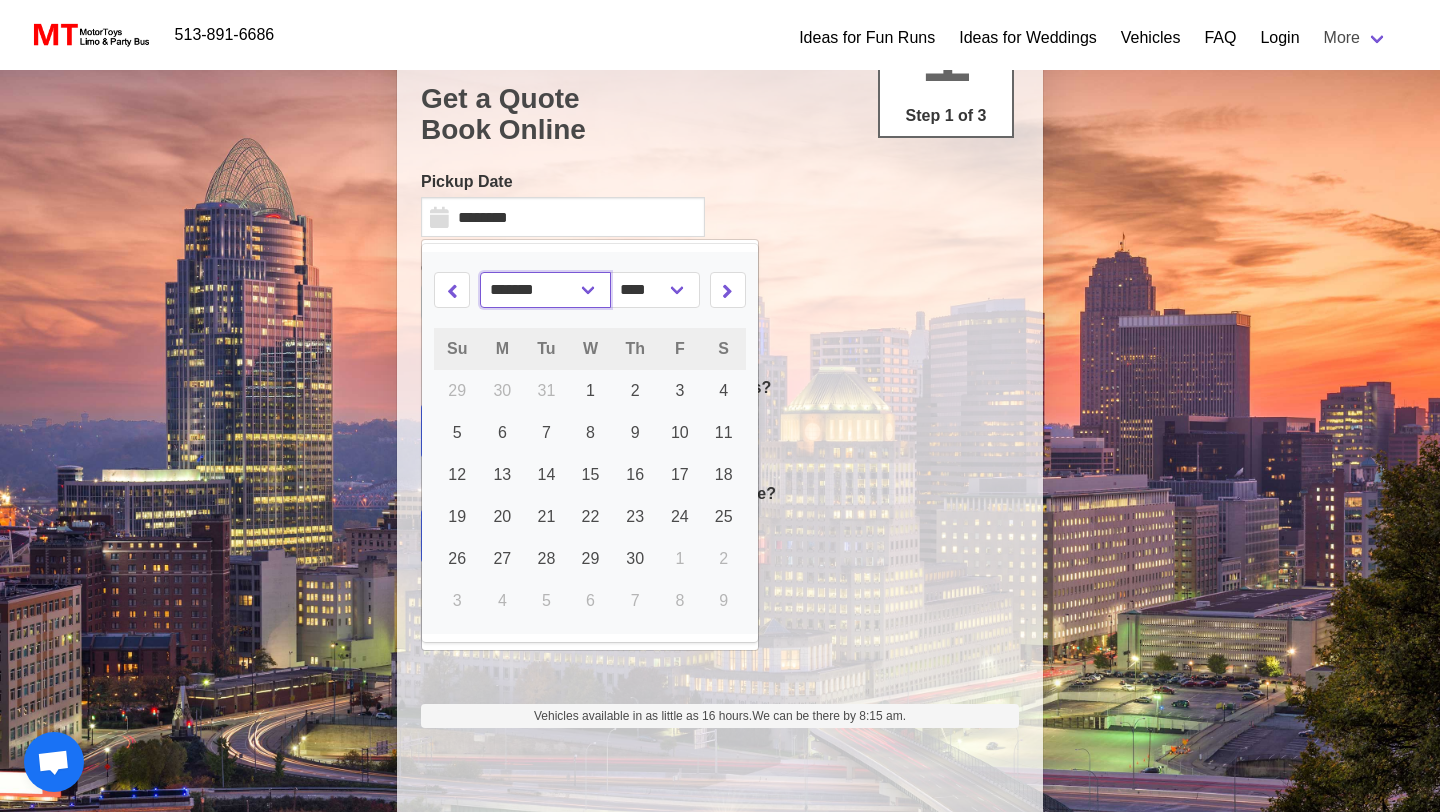scroll, scrollTop: 191, scrollLeft: 0, axis: vertical 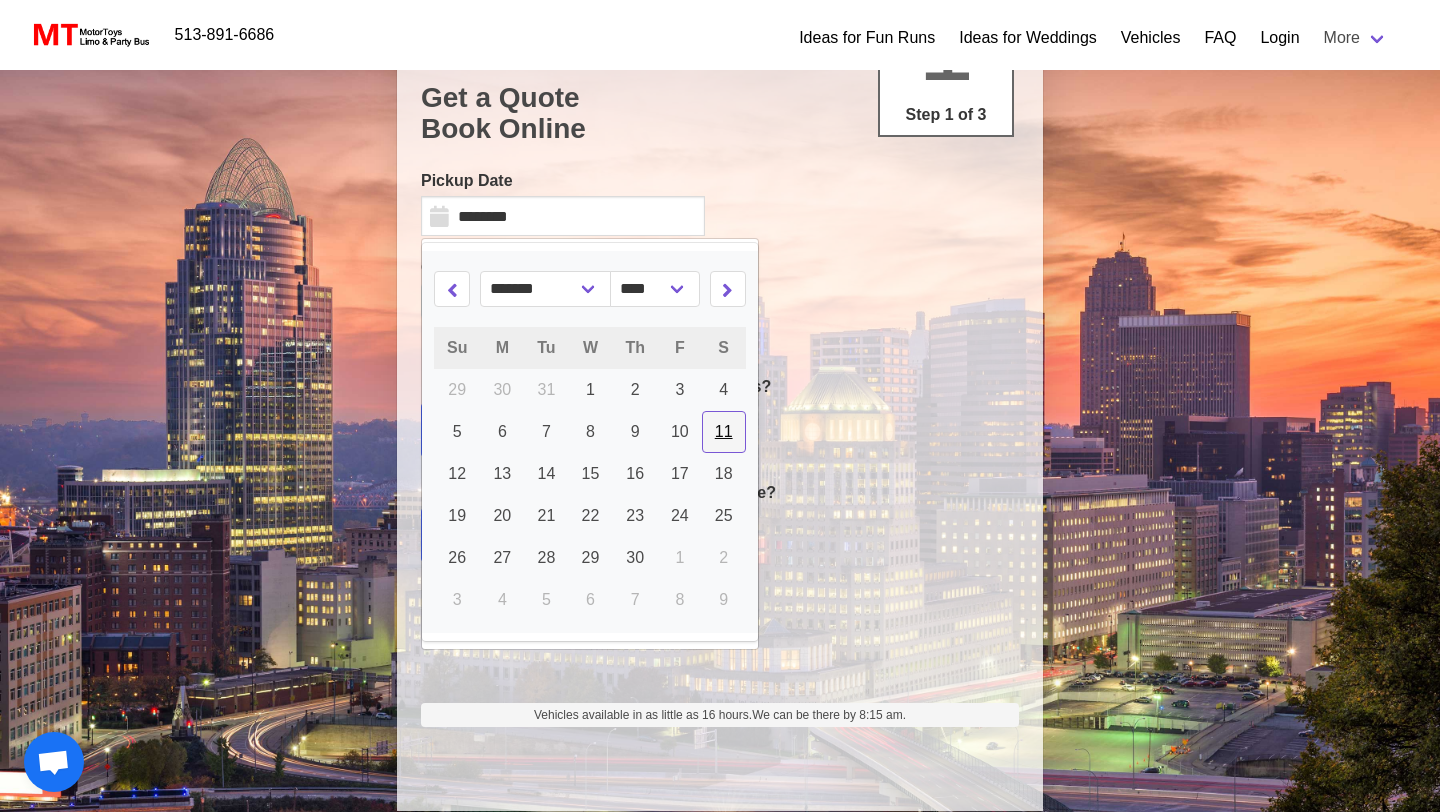 click on "11" at bounding box center [724, 431] 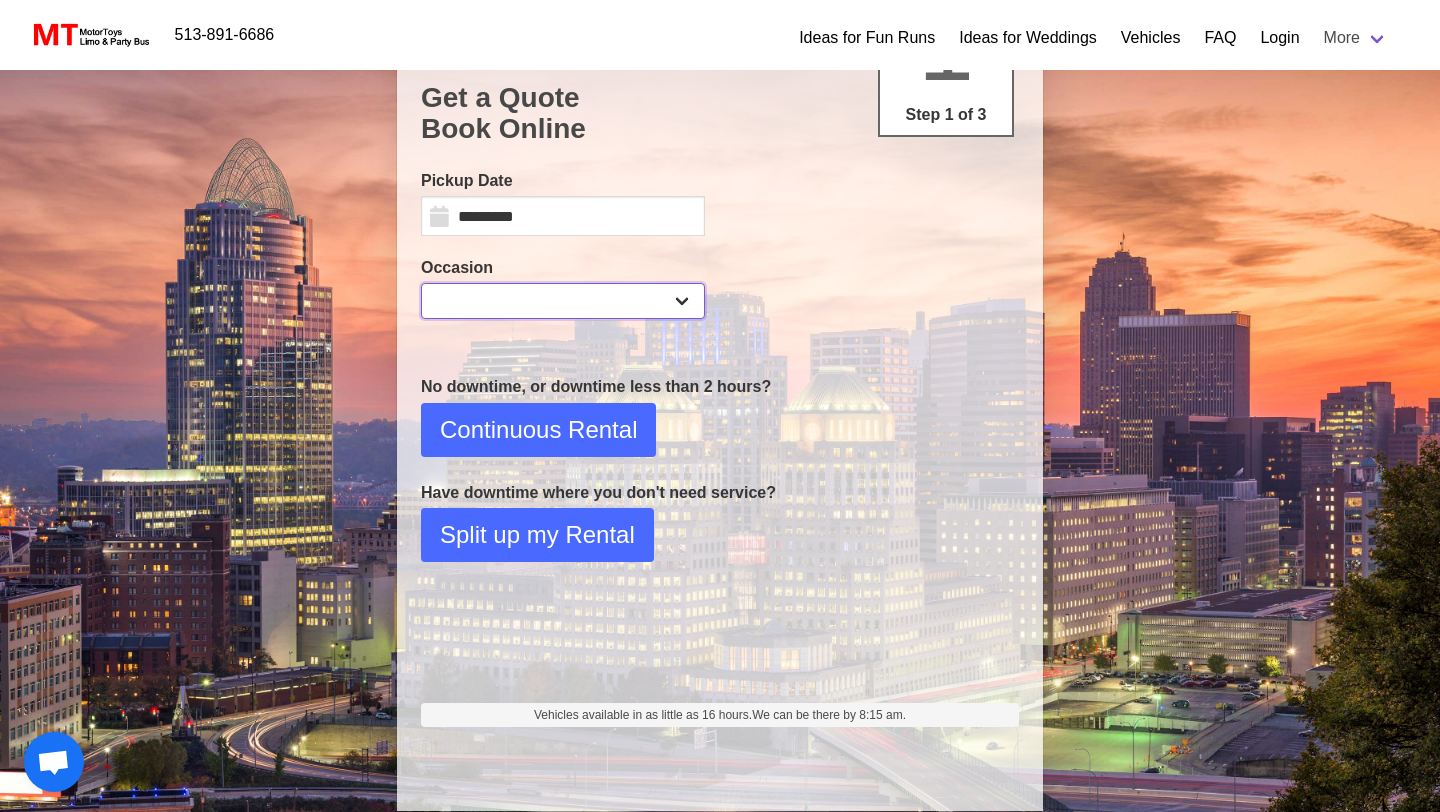 click on "**********" at bounding box center [563, 301] 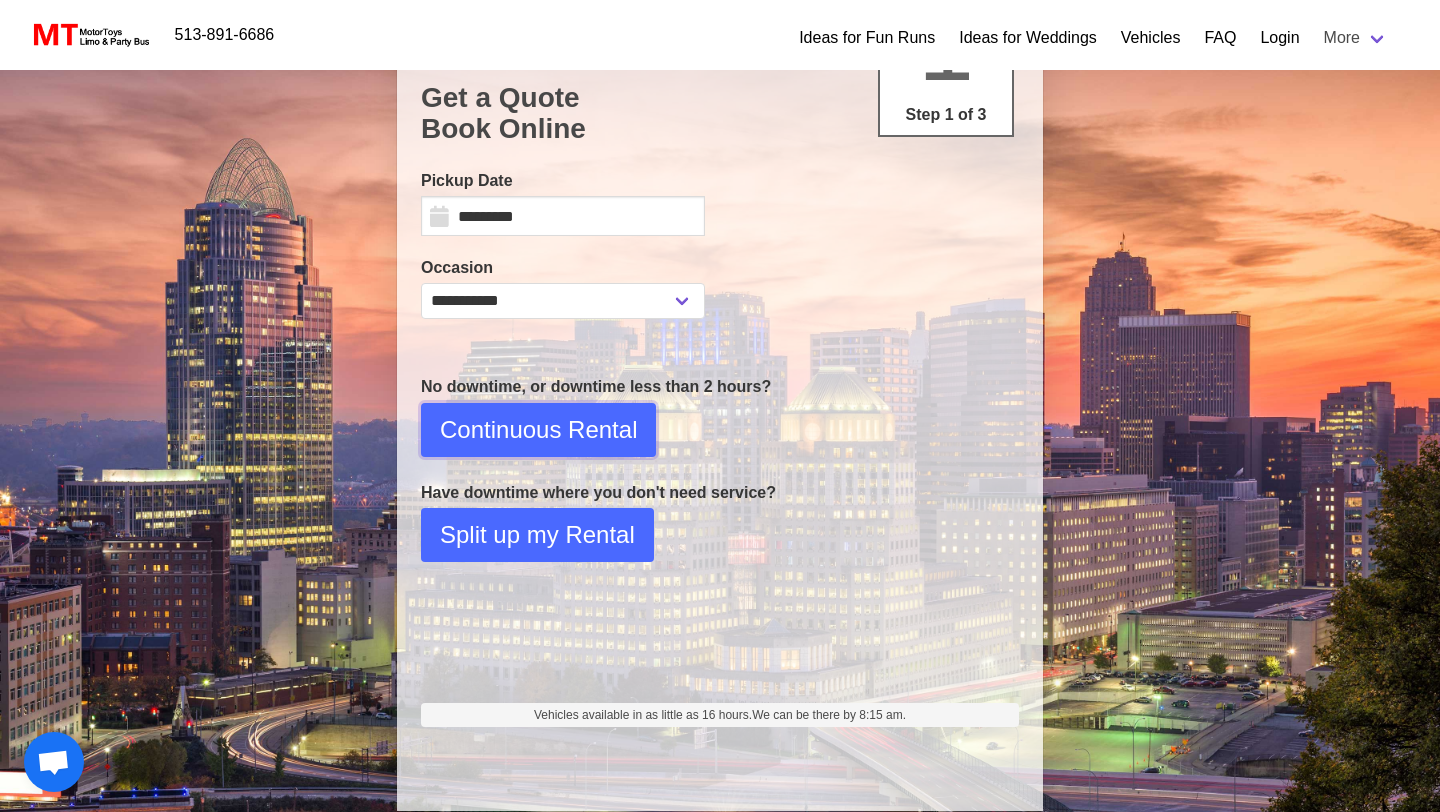 click on "Continuous Rental" at bounding box center (538, 430) 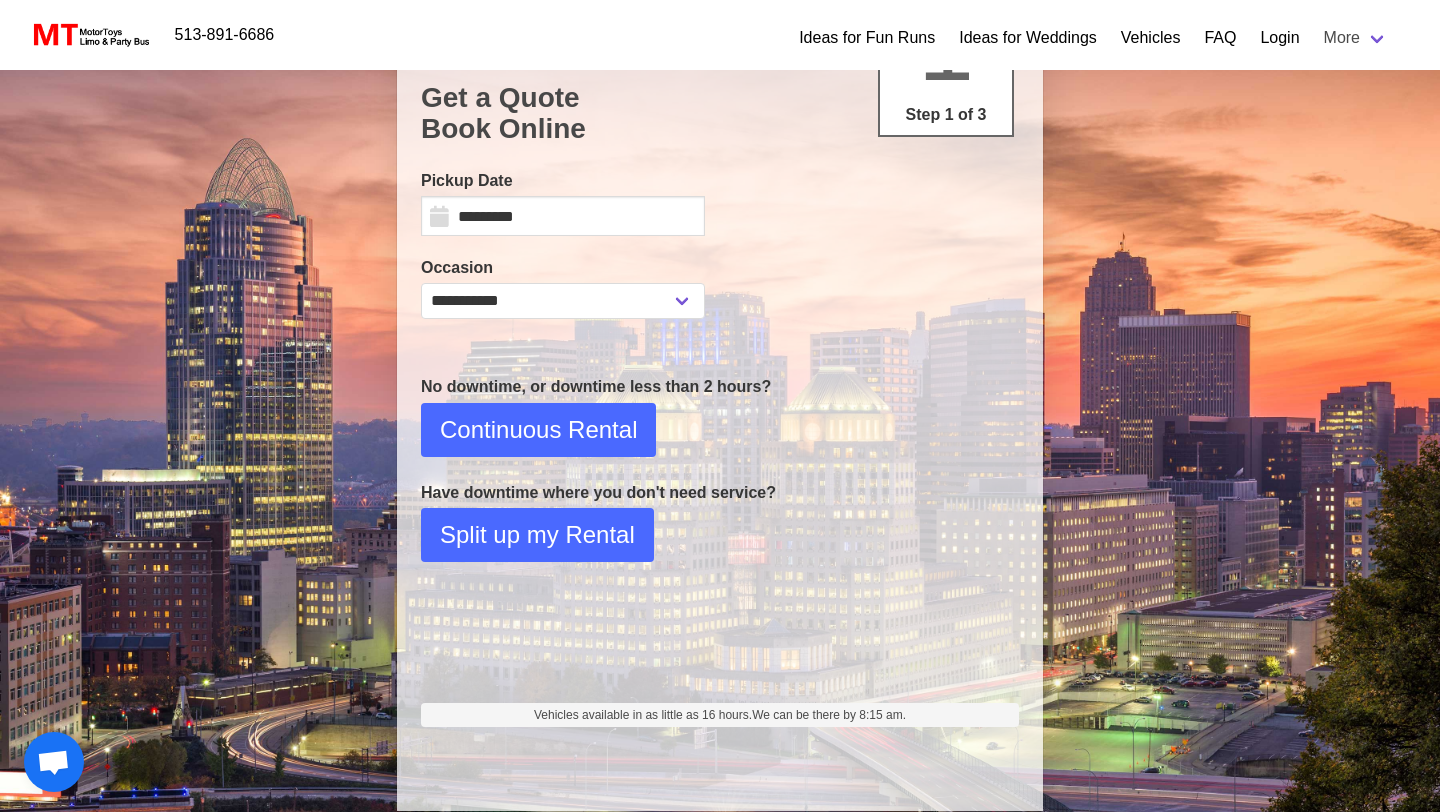 select on "**" 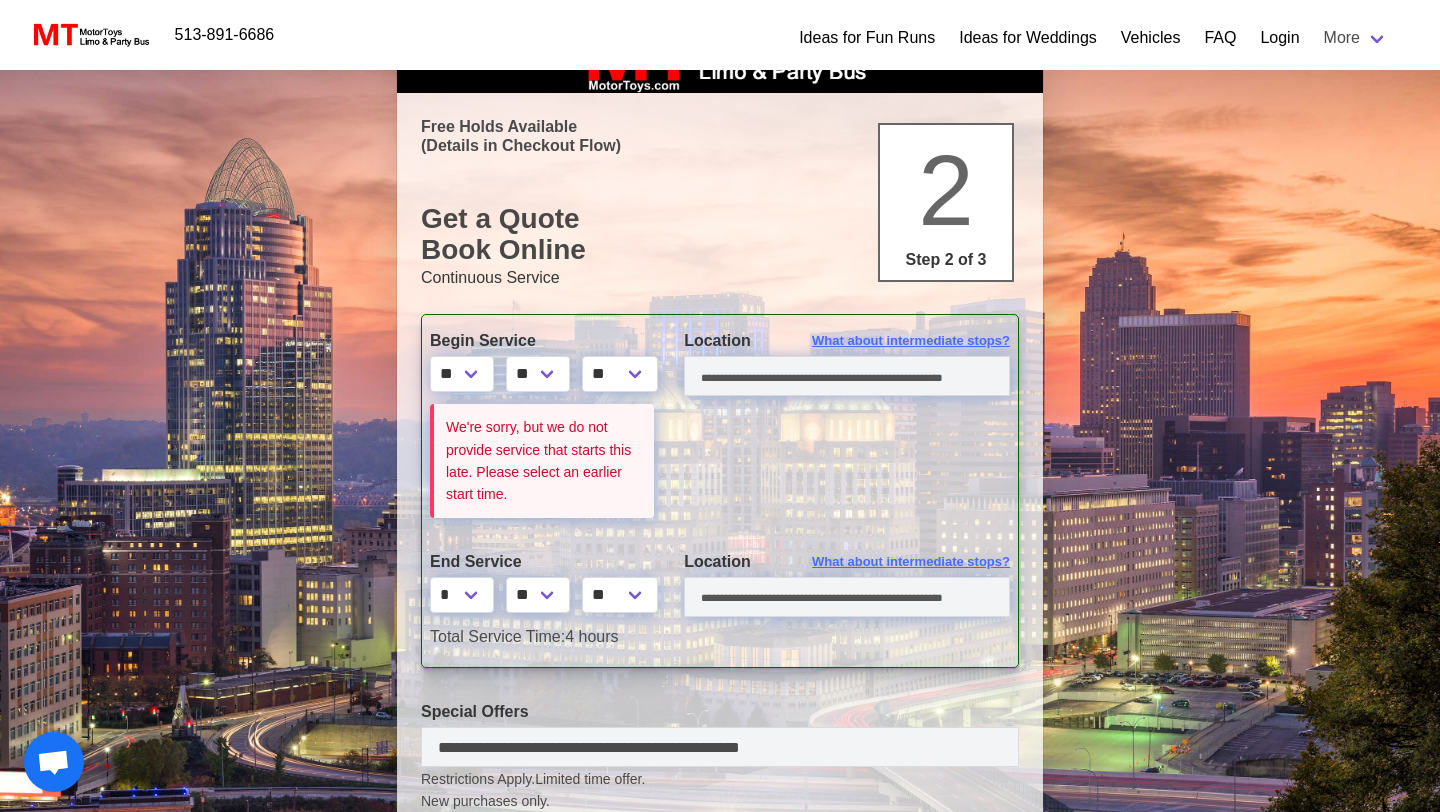 scroll, scrollTop: 71, scrollLeft: 0, axis: vertical 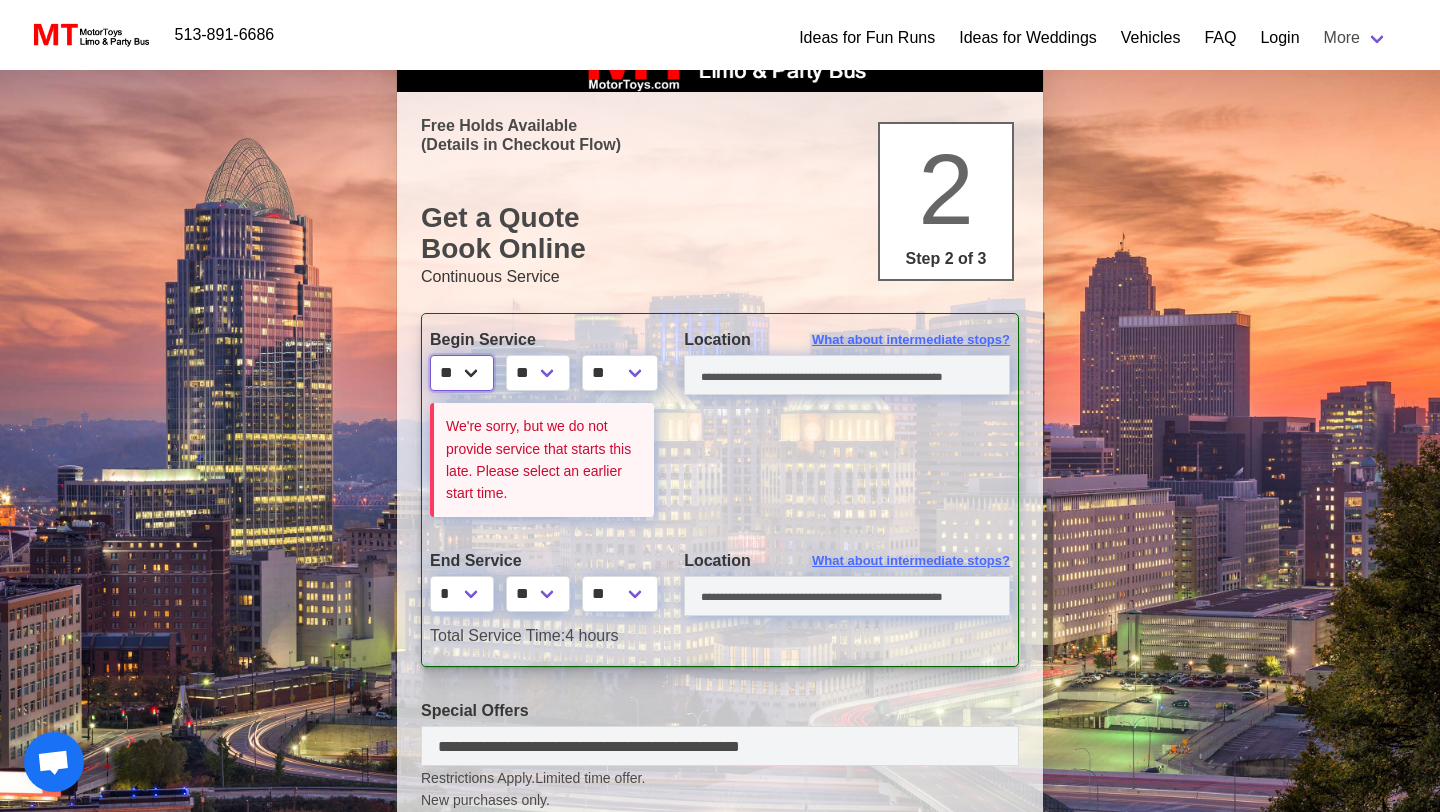 click on "* * * * * * * * * ** ** **" at bounding box center [462, 373] 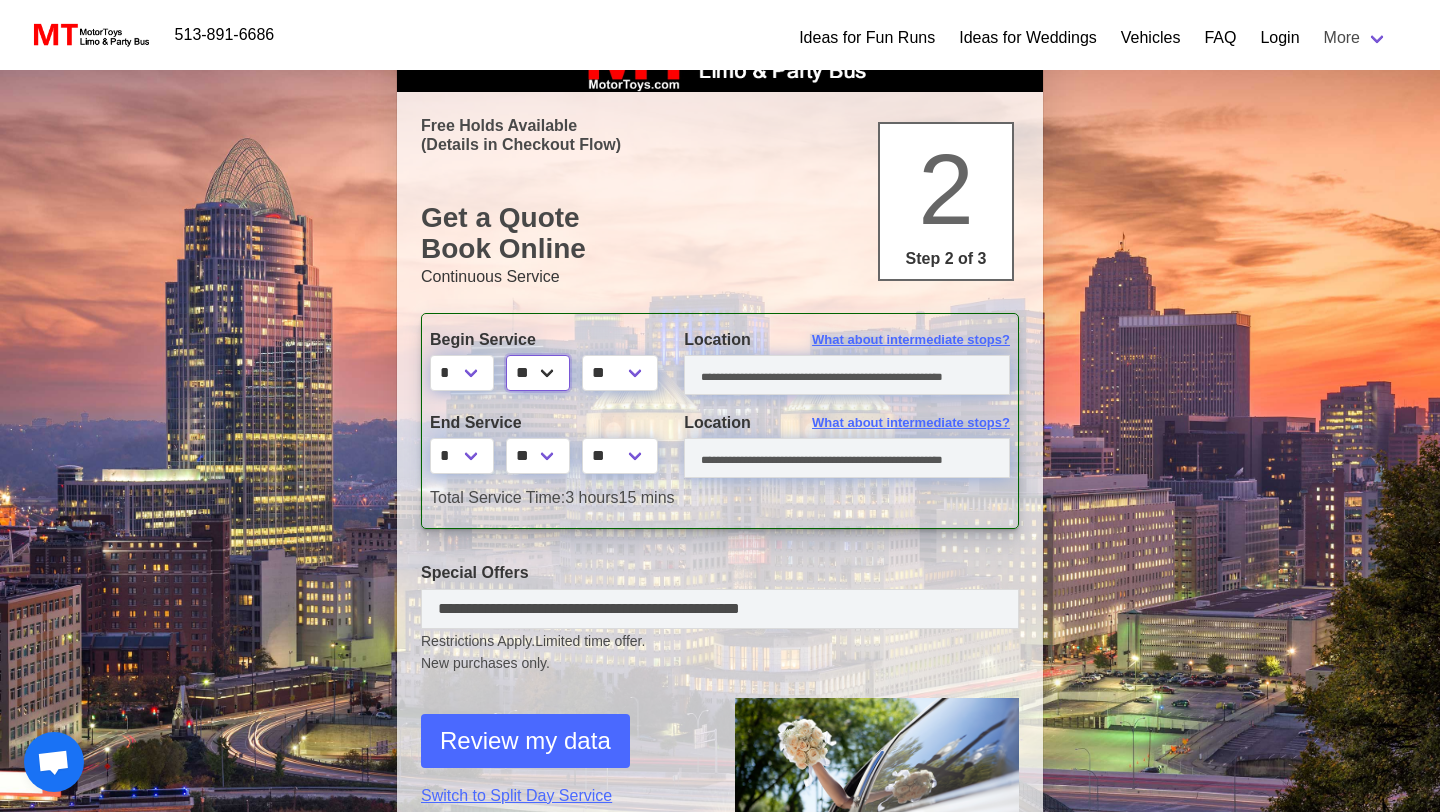 click on "** ** ** **" at bounding box center (538, 373) 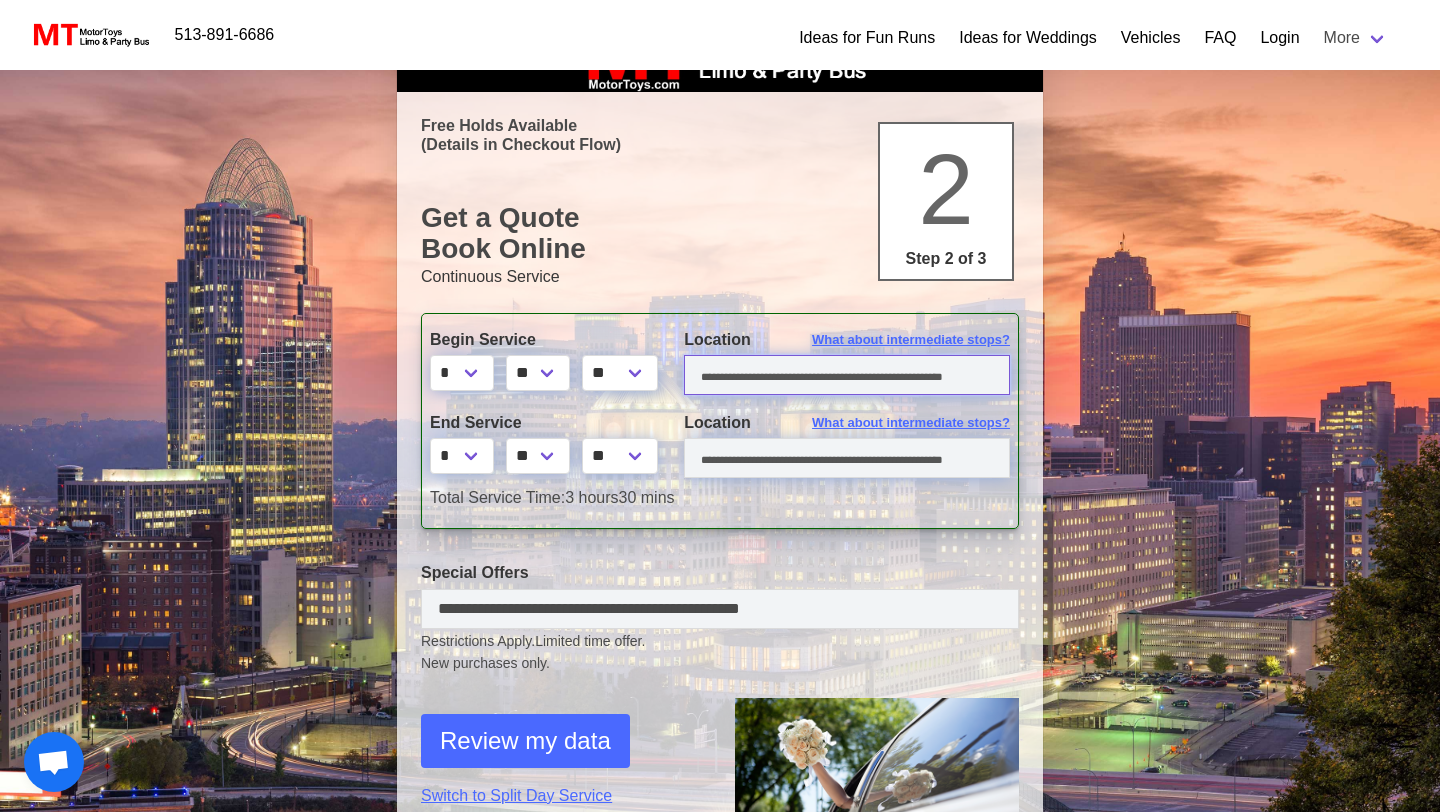 click at bounding box center (847, 375) 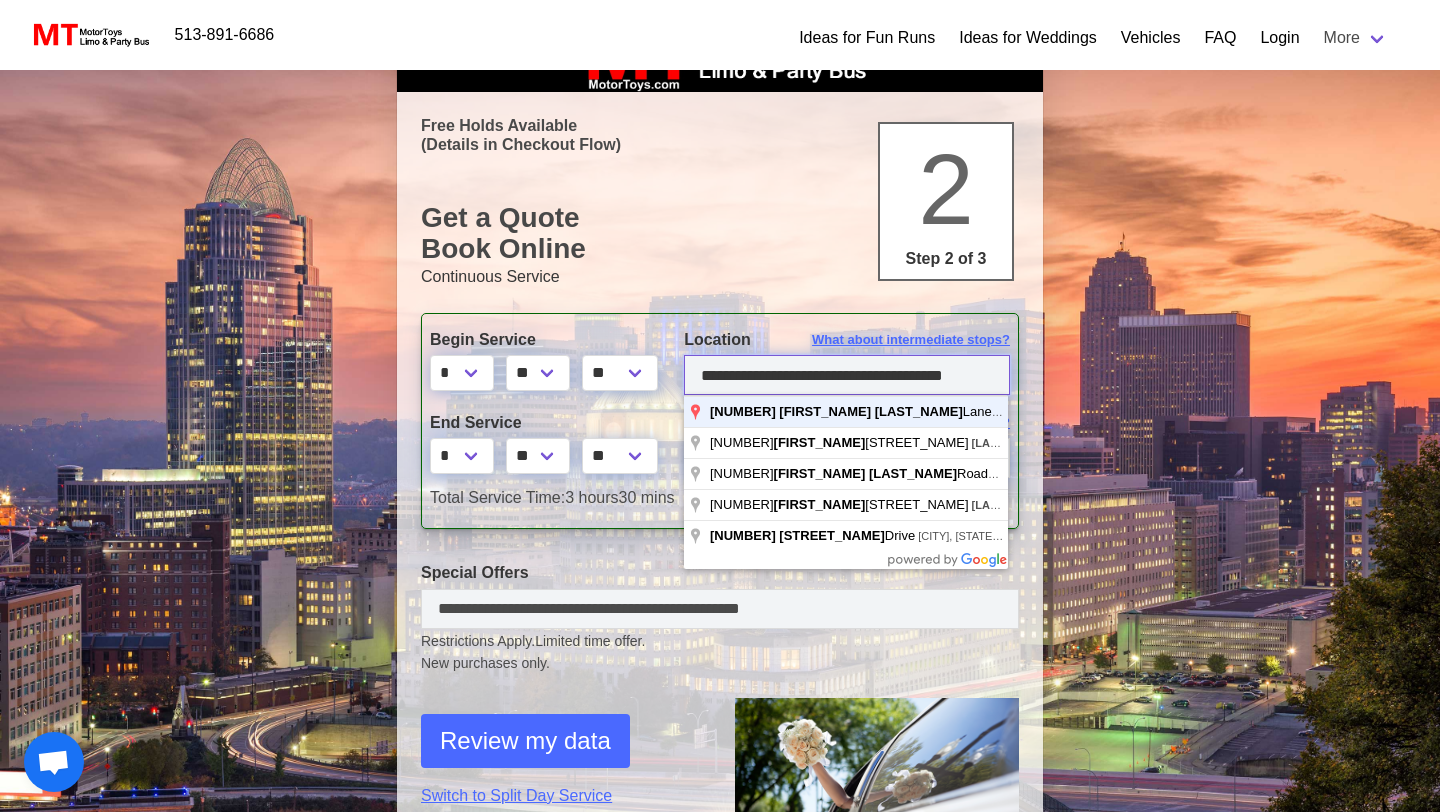 type on "**********" 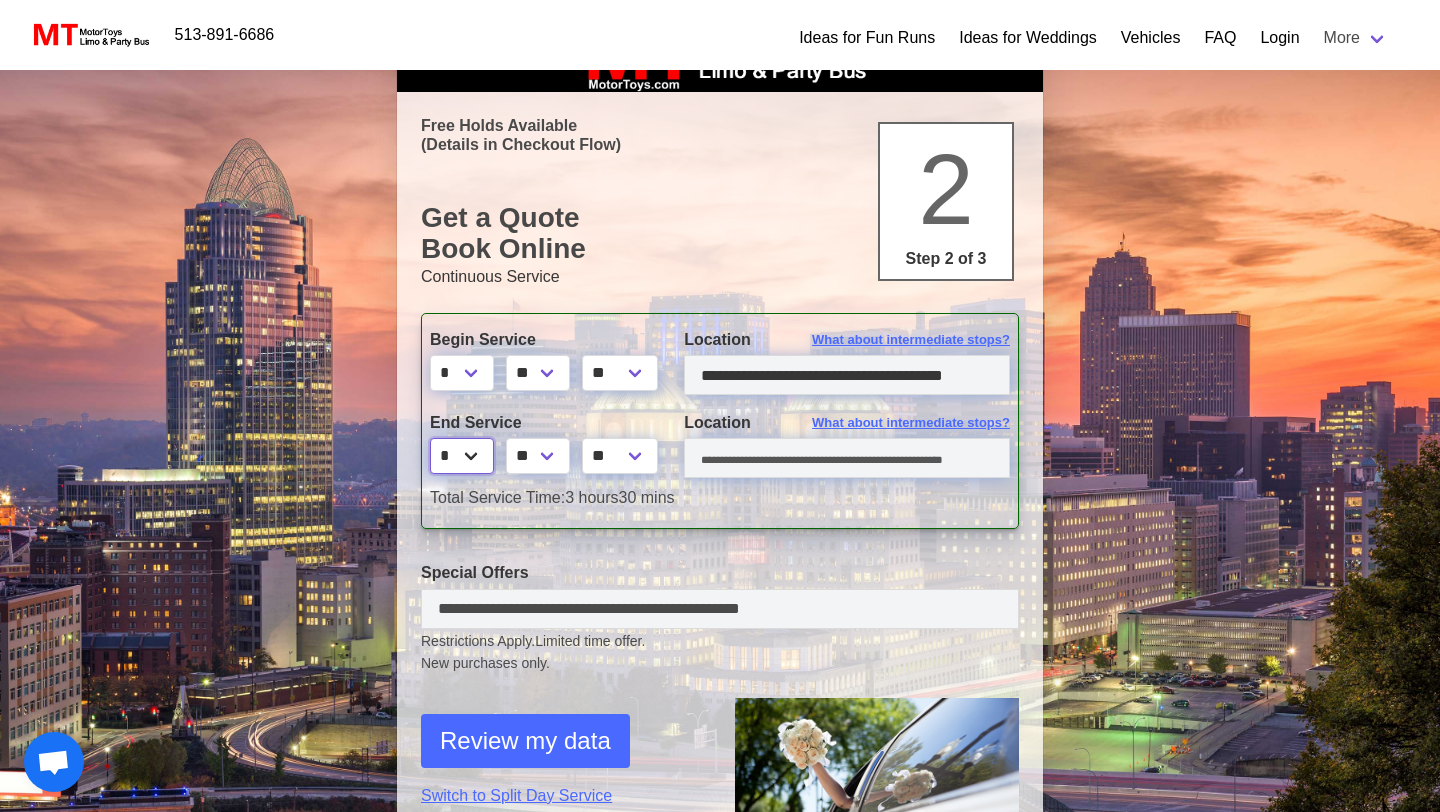 click on "* * * * * * * * * ** ** **" at bounding box center (462, 456) 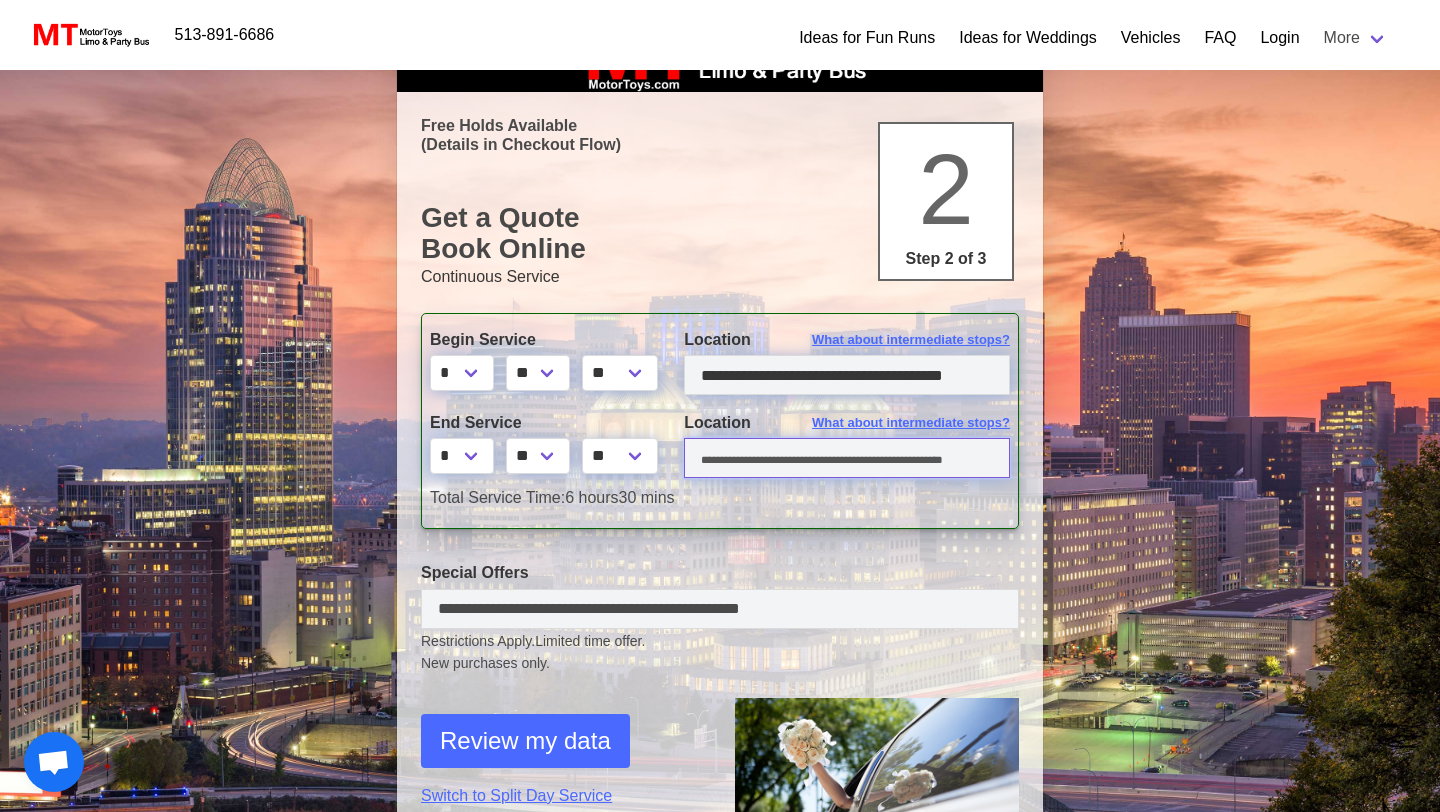 click at bounding box center [847, 458] 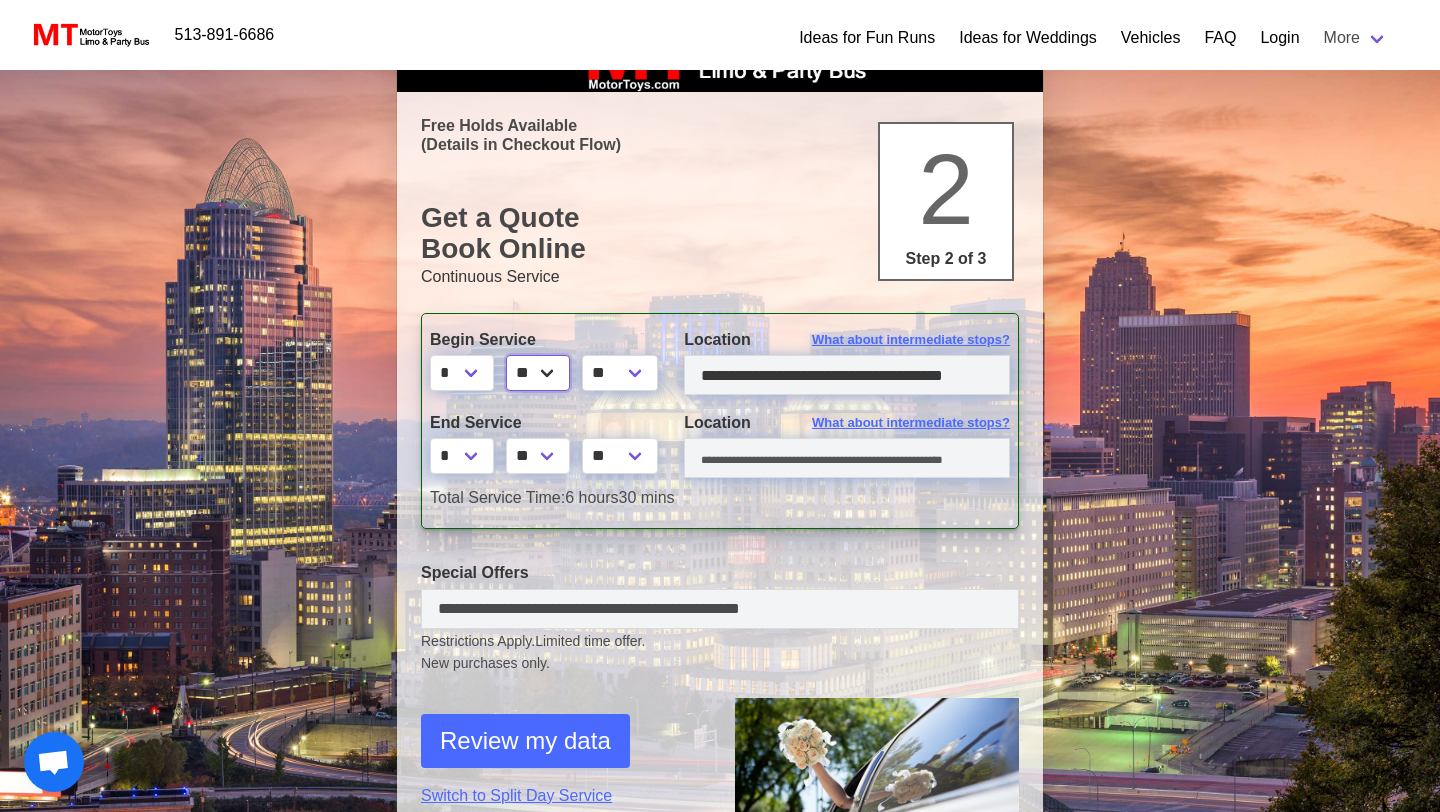 click on "** ** ** **" at bounding box center [538, 373] 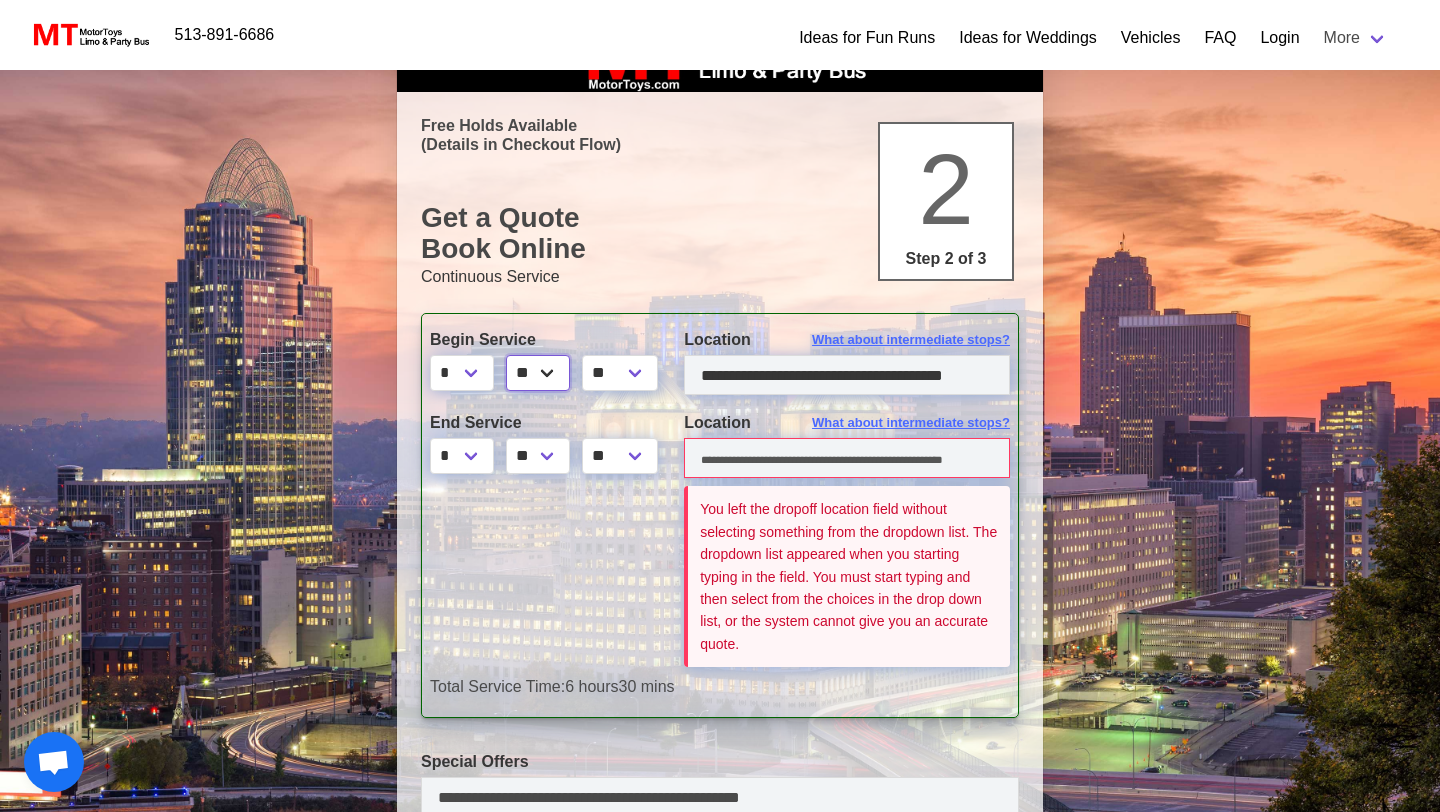 select on "**" 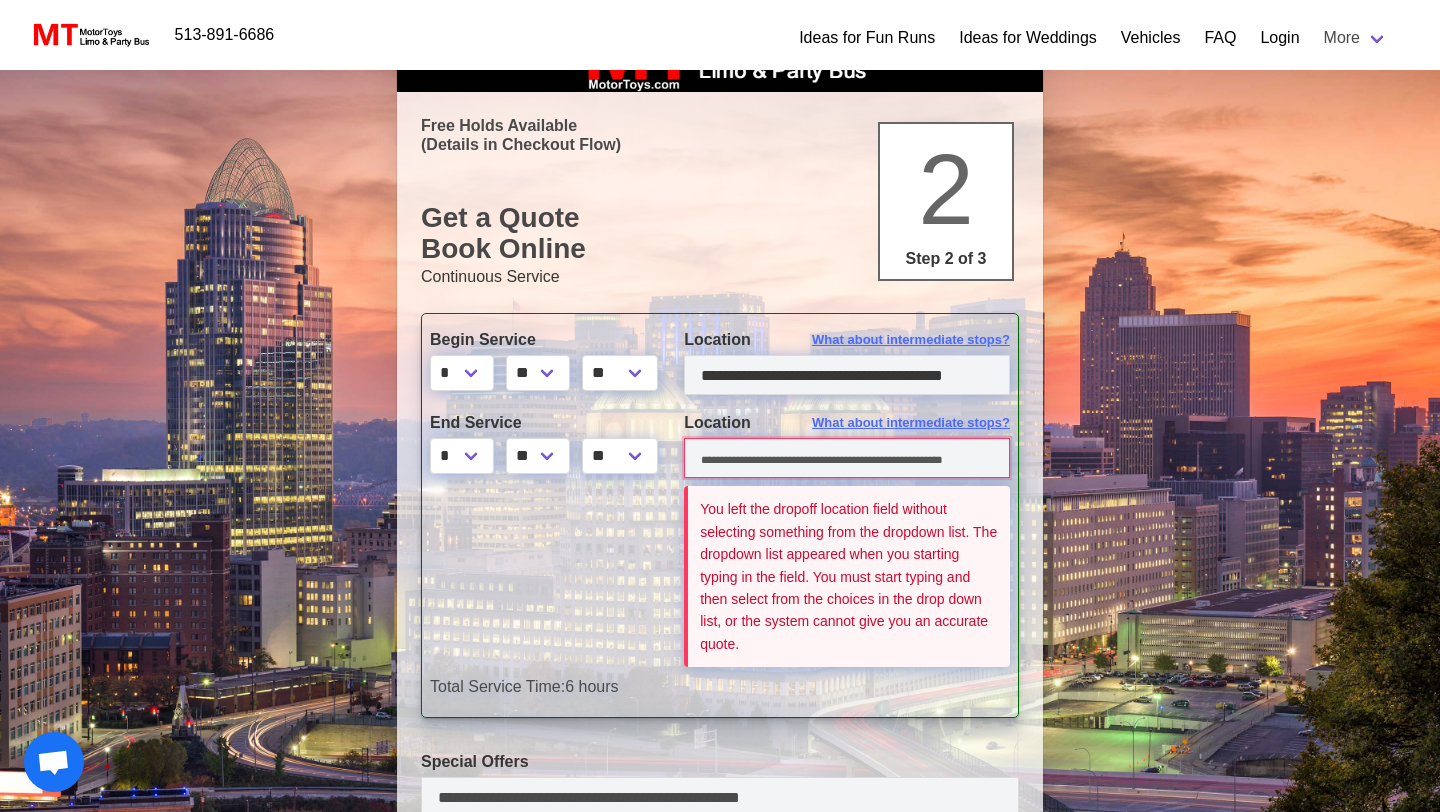 click at bounding box center (847, 458) 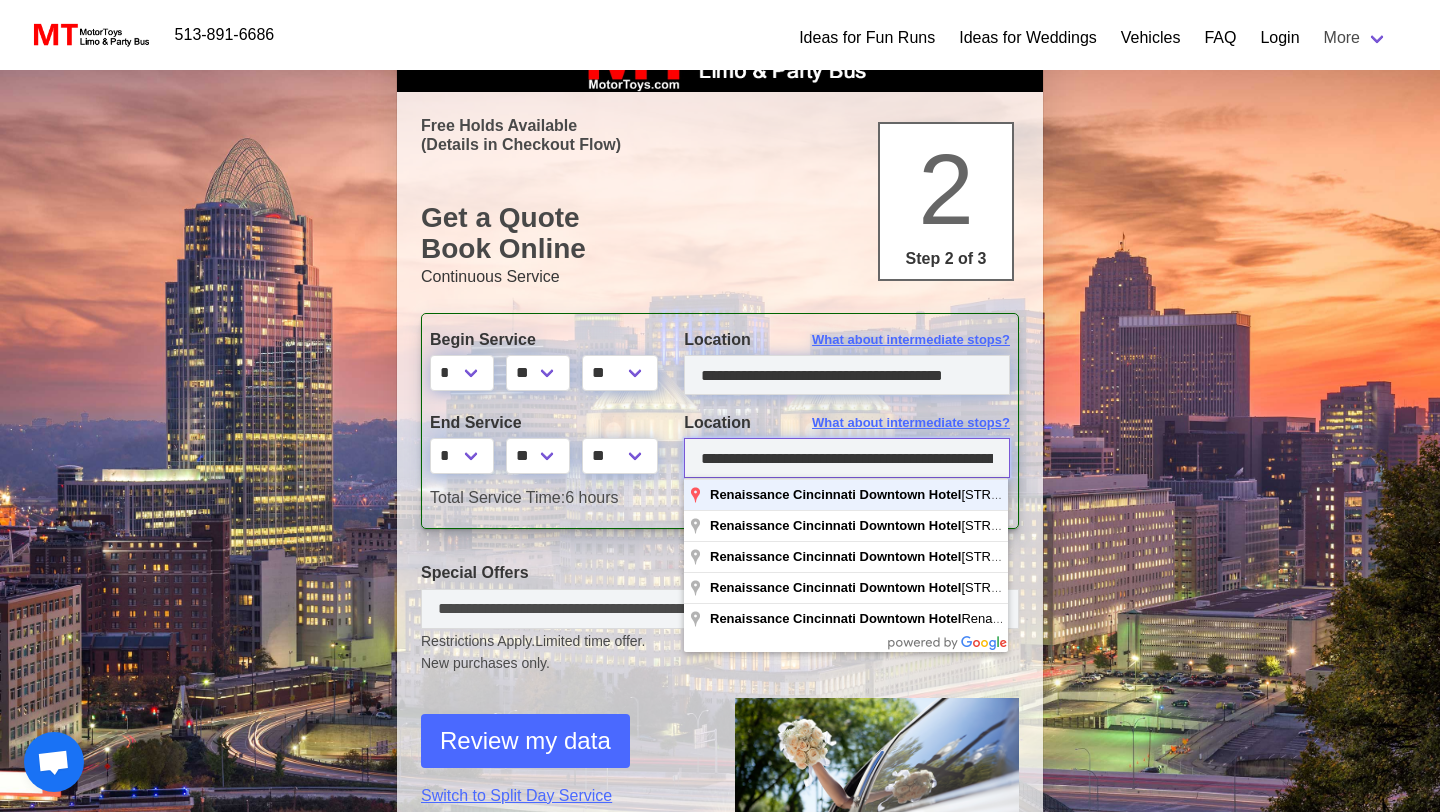 type on "**********" 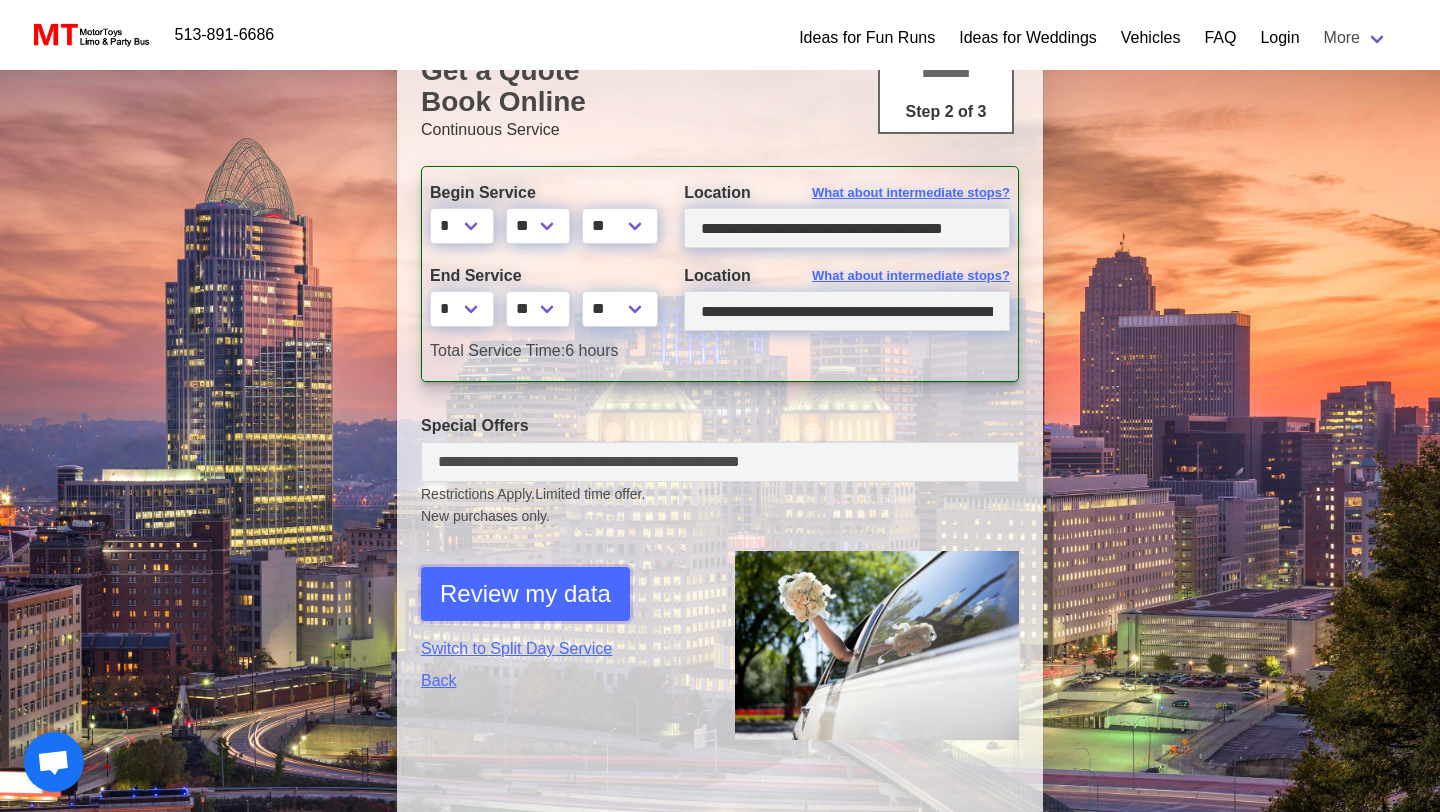 click on "Review my data" at bounding box center [525, 594] 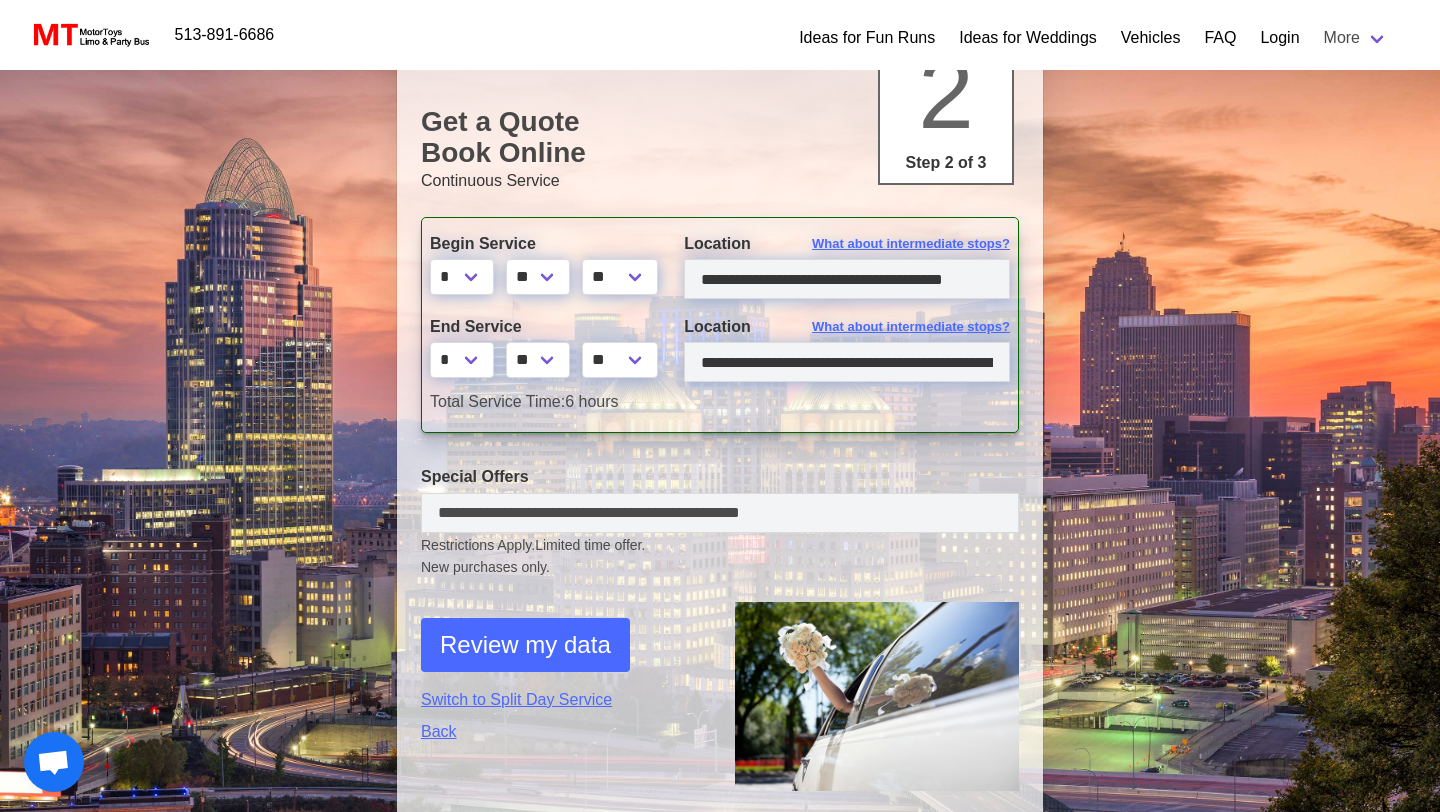 select on "*" 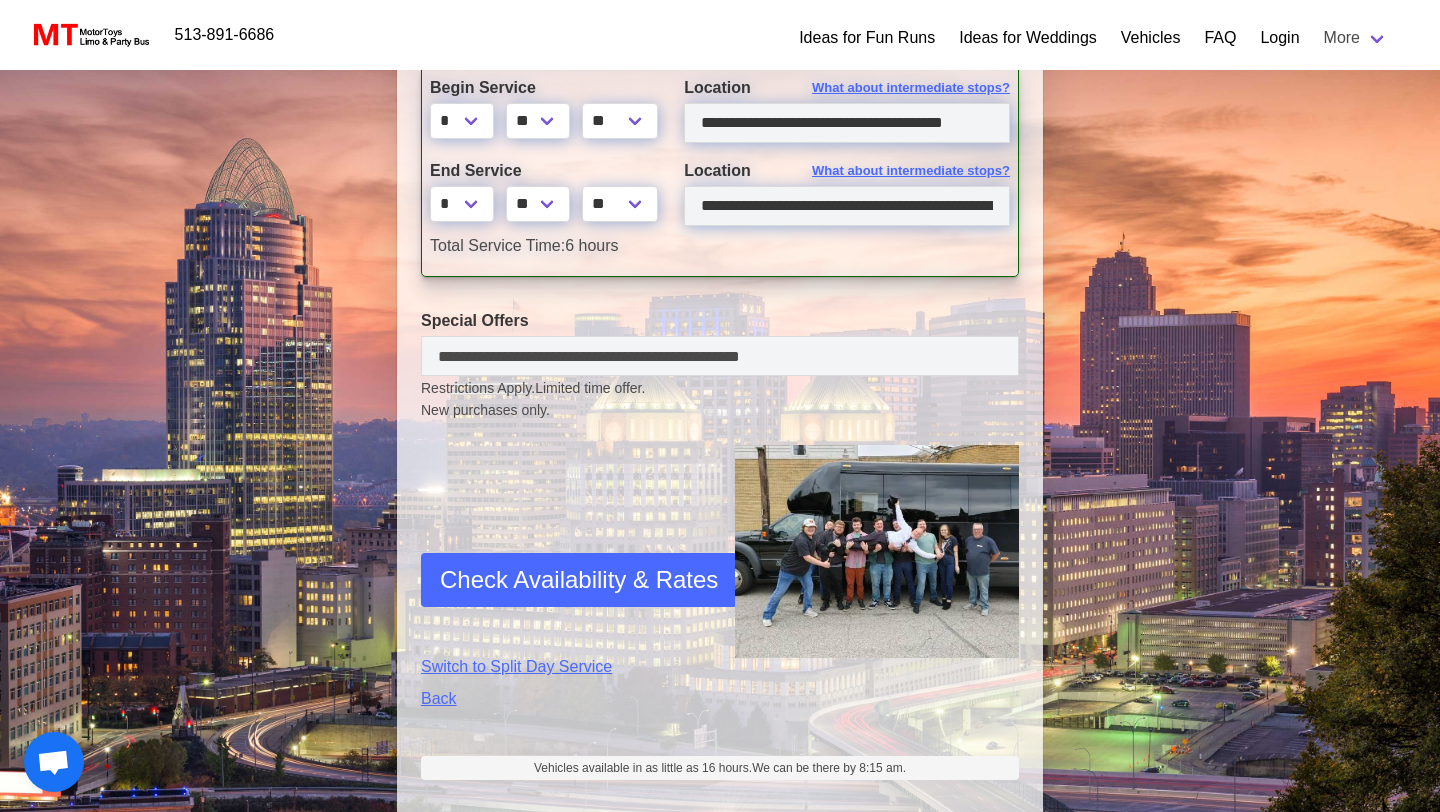 scroll, scrollTop: 514, scrollLeft: 0, axis: vertical 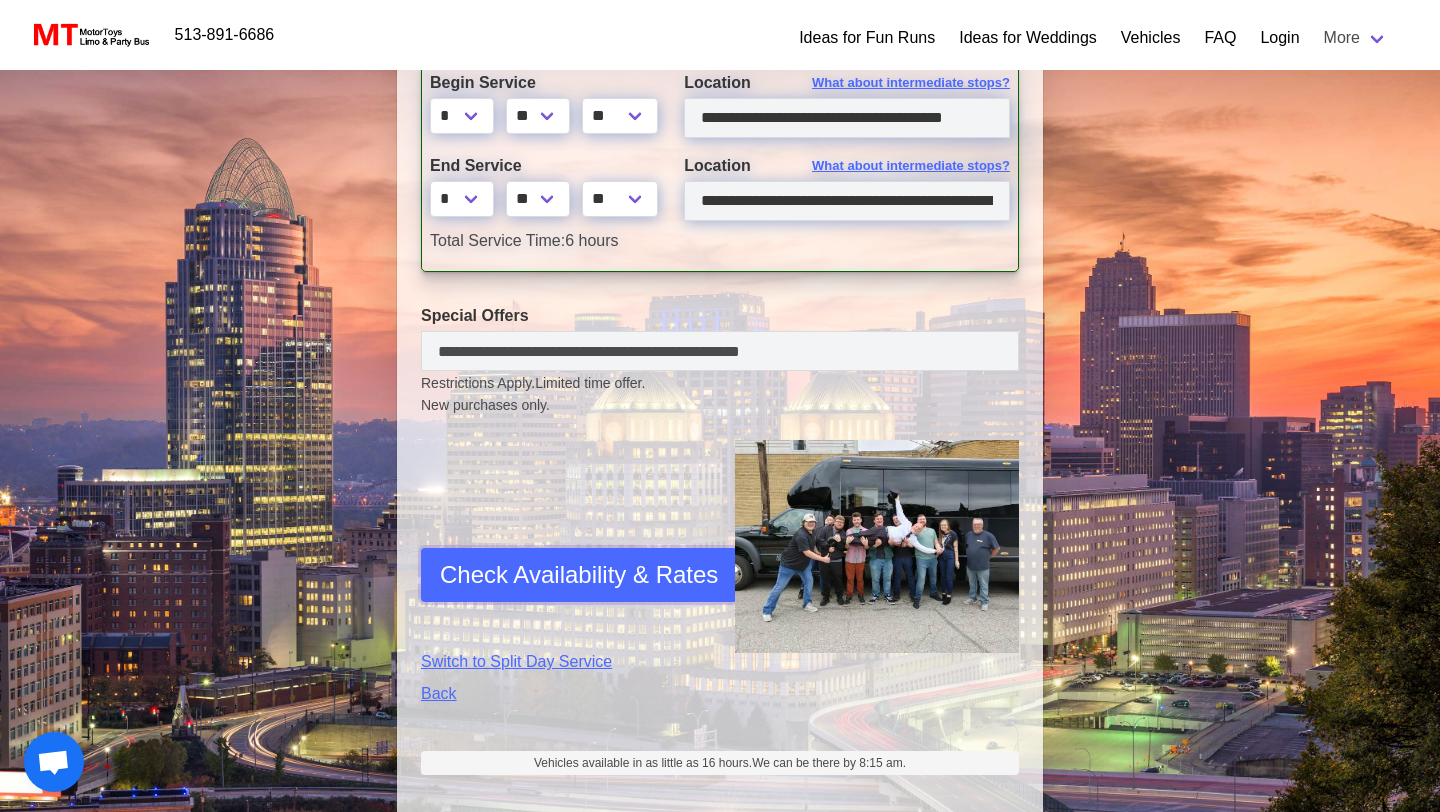 click on "Check Availability & Rates" at bounding box center (579, 575) 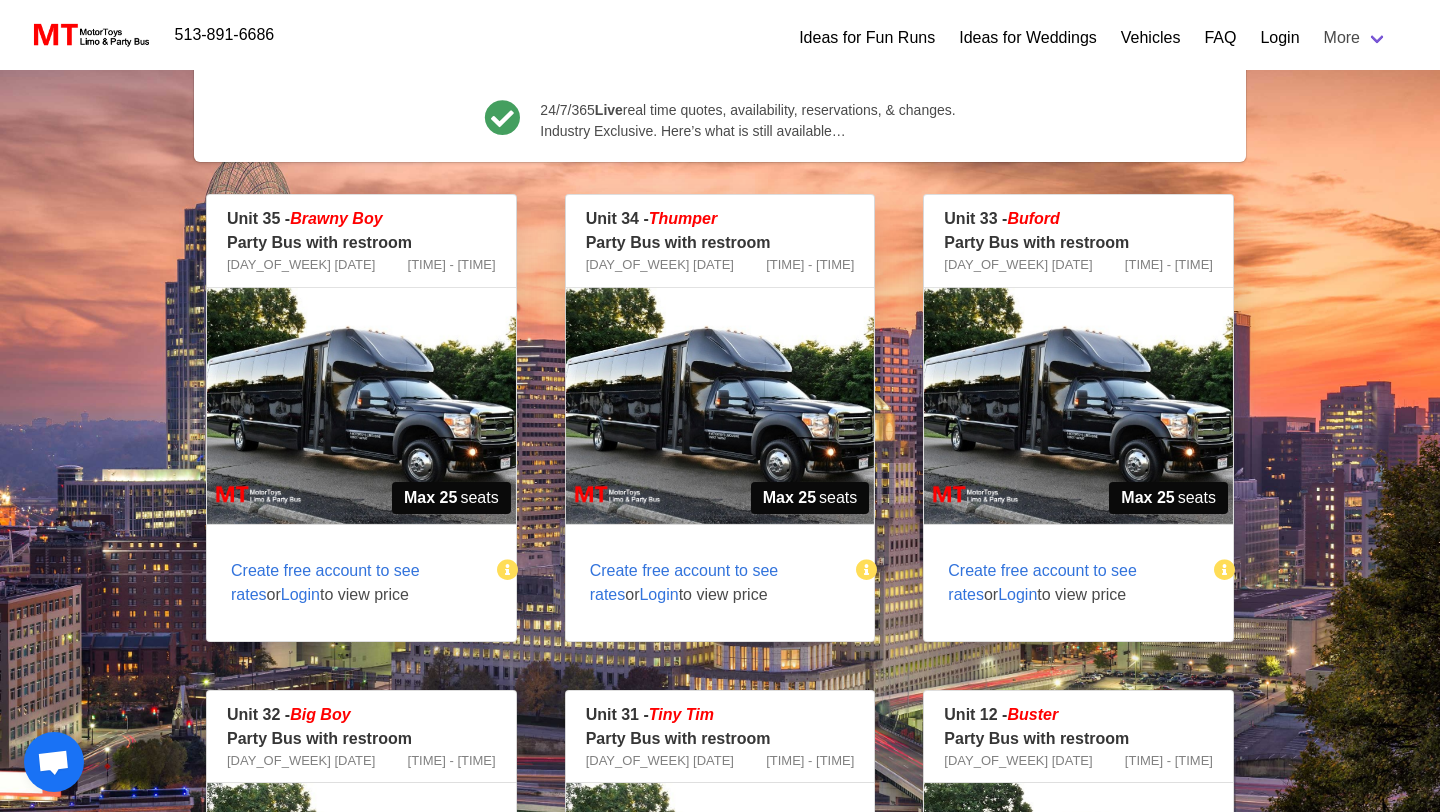 scroll, scrollTop: 255, scrollLeft: 0, axis: vertical 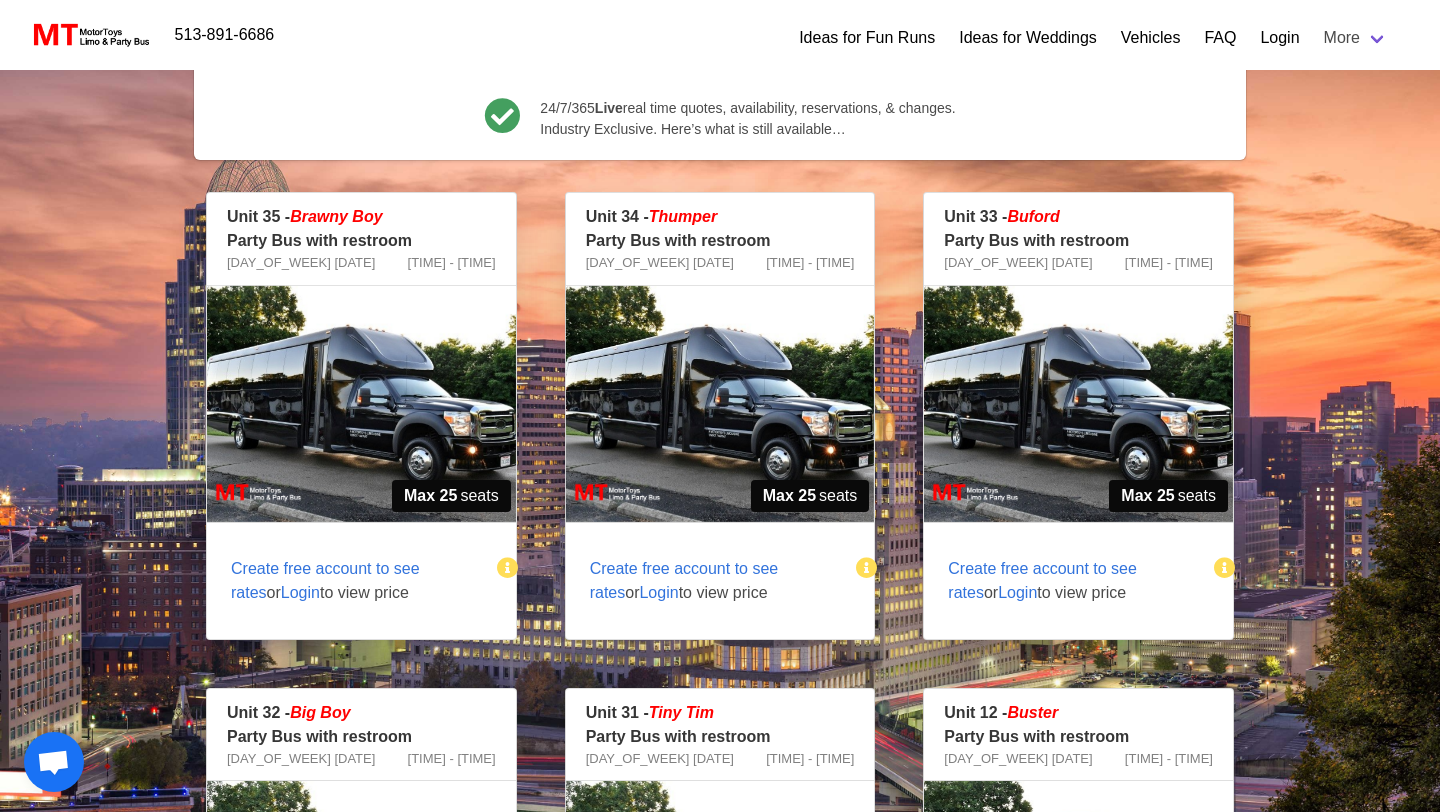 click on "Login" at bounding box center (658, 592) 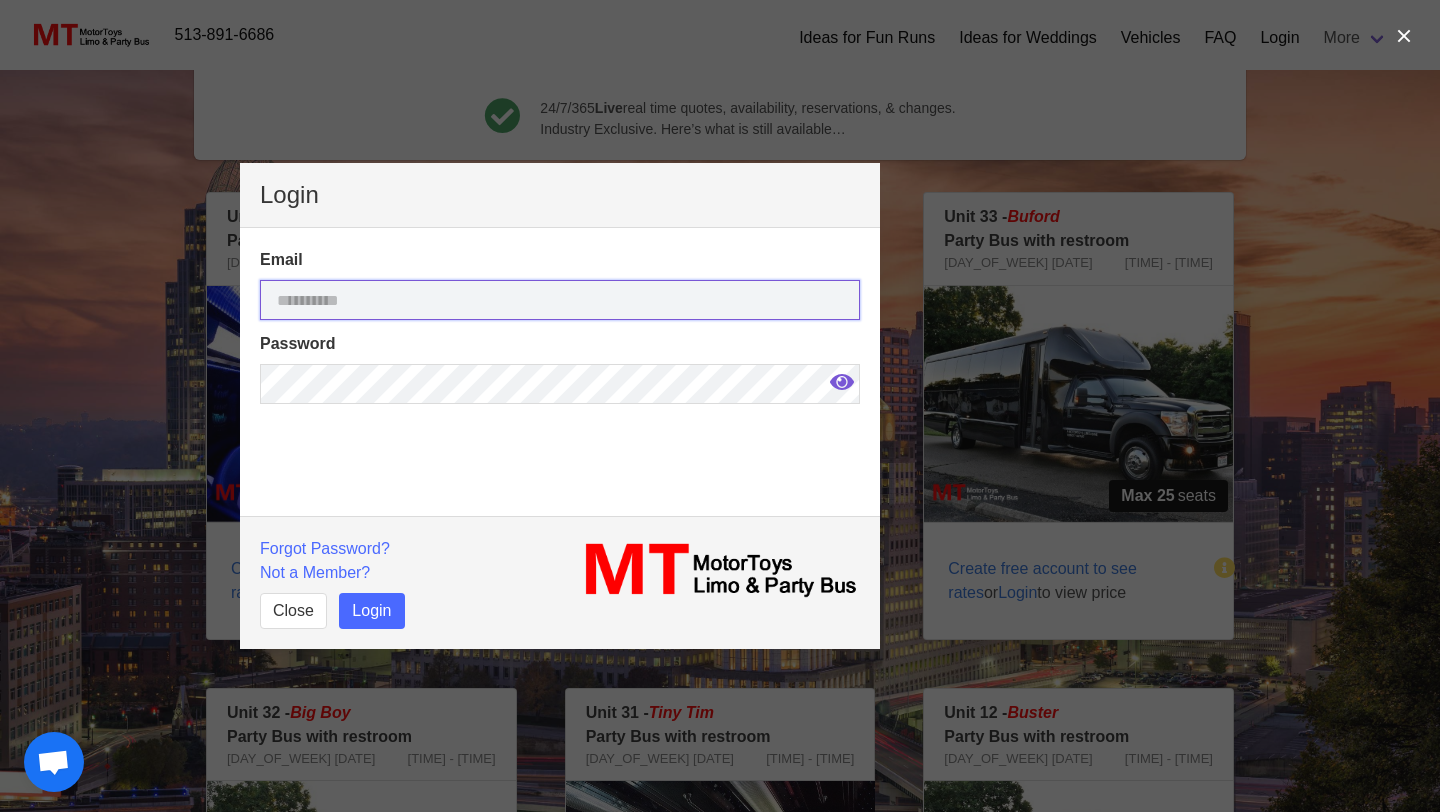 type on "**********" 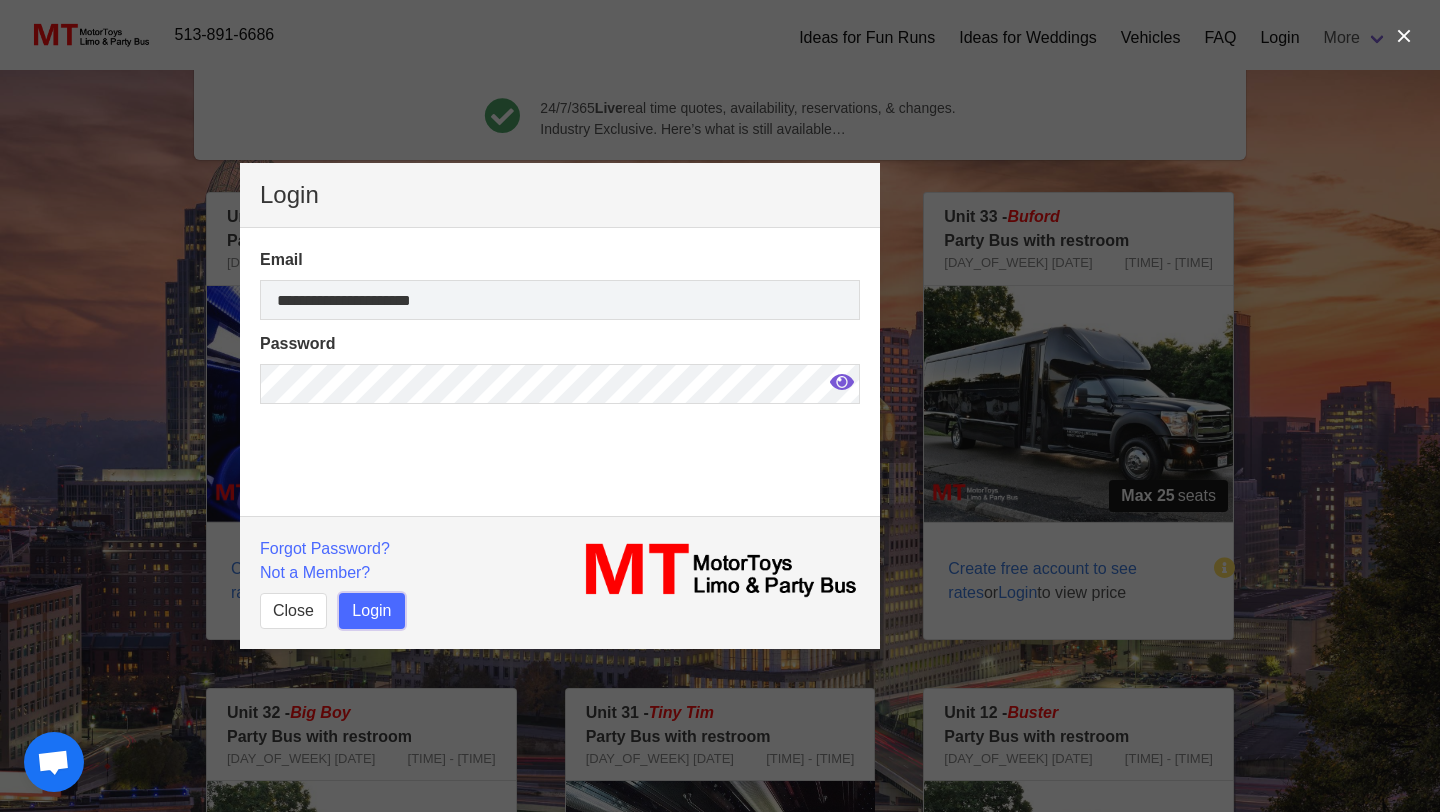 click on "Login" at bounding box center [371, 611] 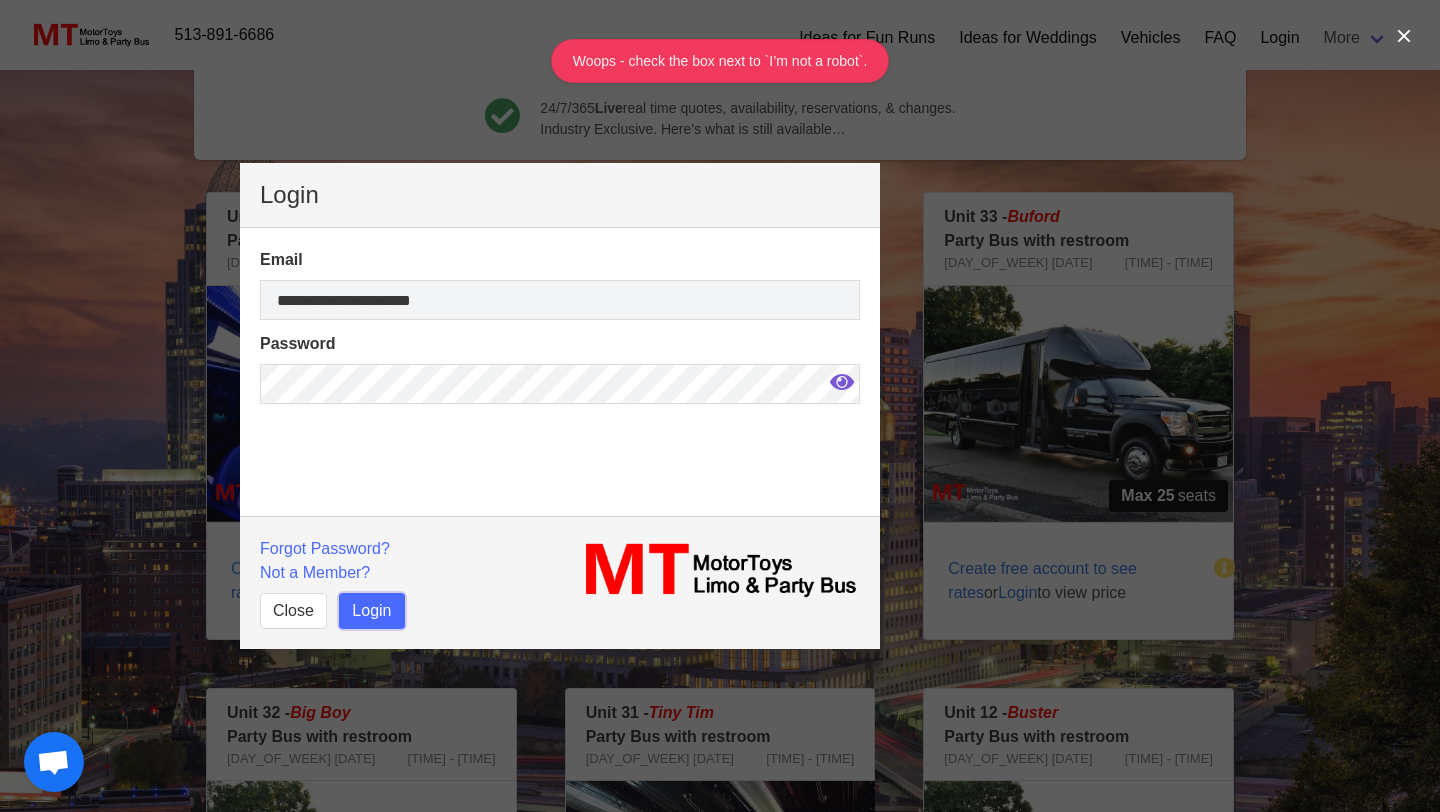 scroll, scrollTop: 56, scrollLeft: 0, axis: vertical 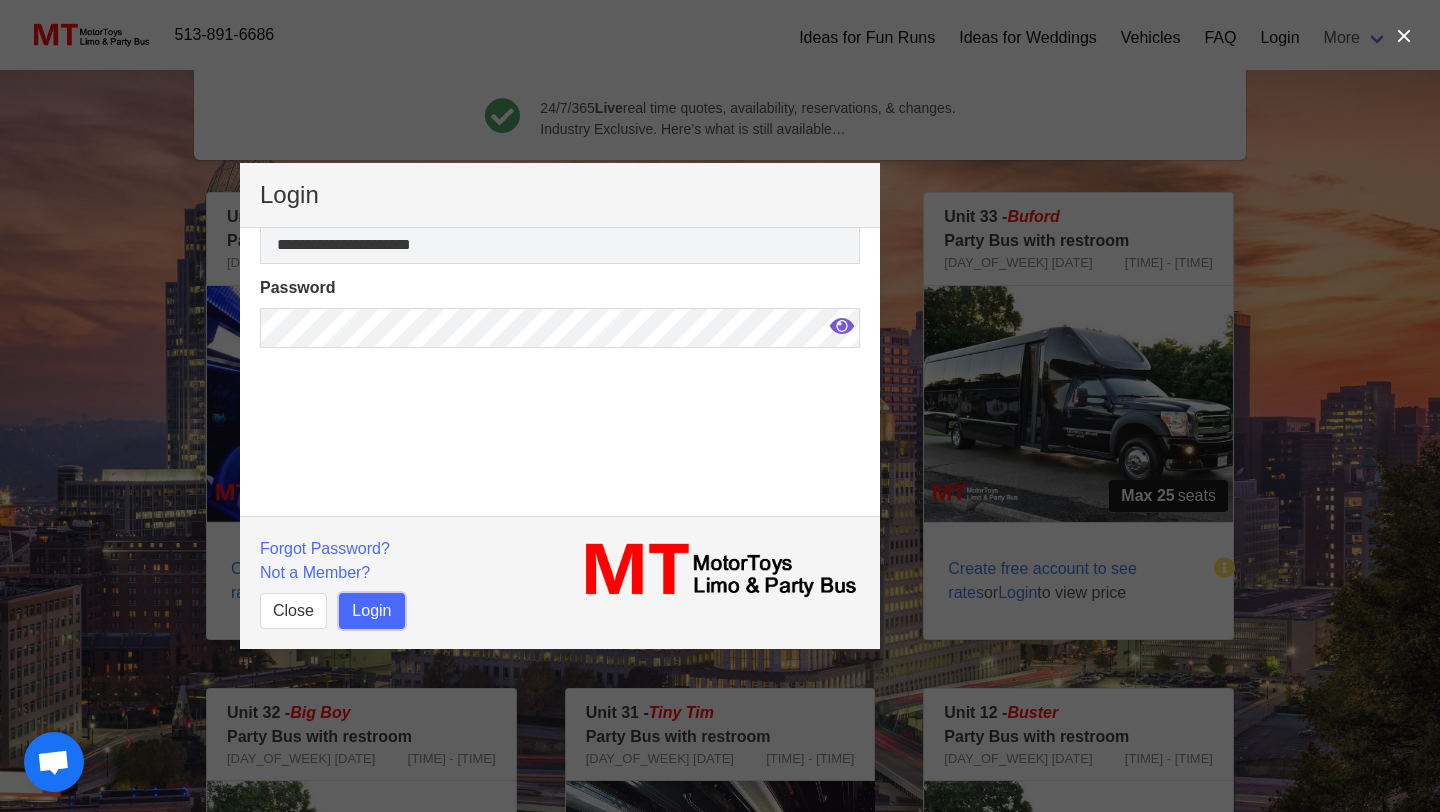 click on "Login" at bounding box center (371, 611) 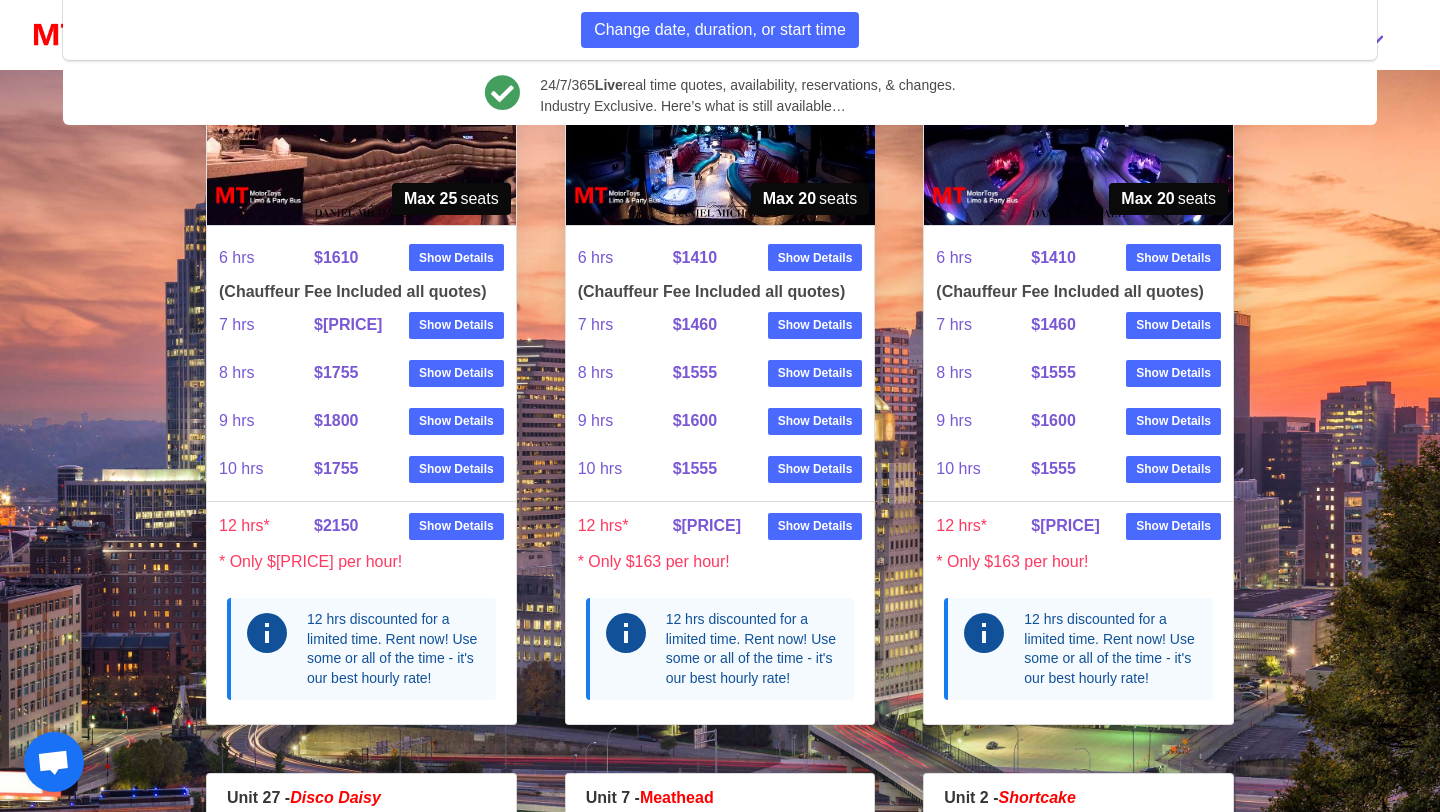 scroll, scrollTop: 2190, scrollLeft: 0, axis: vertical 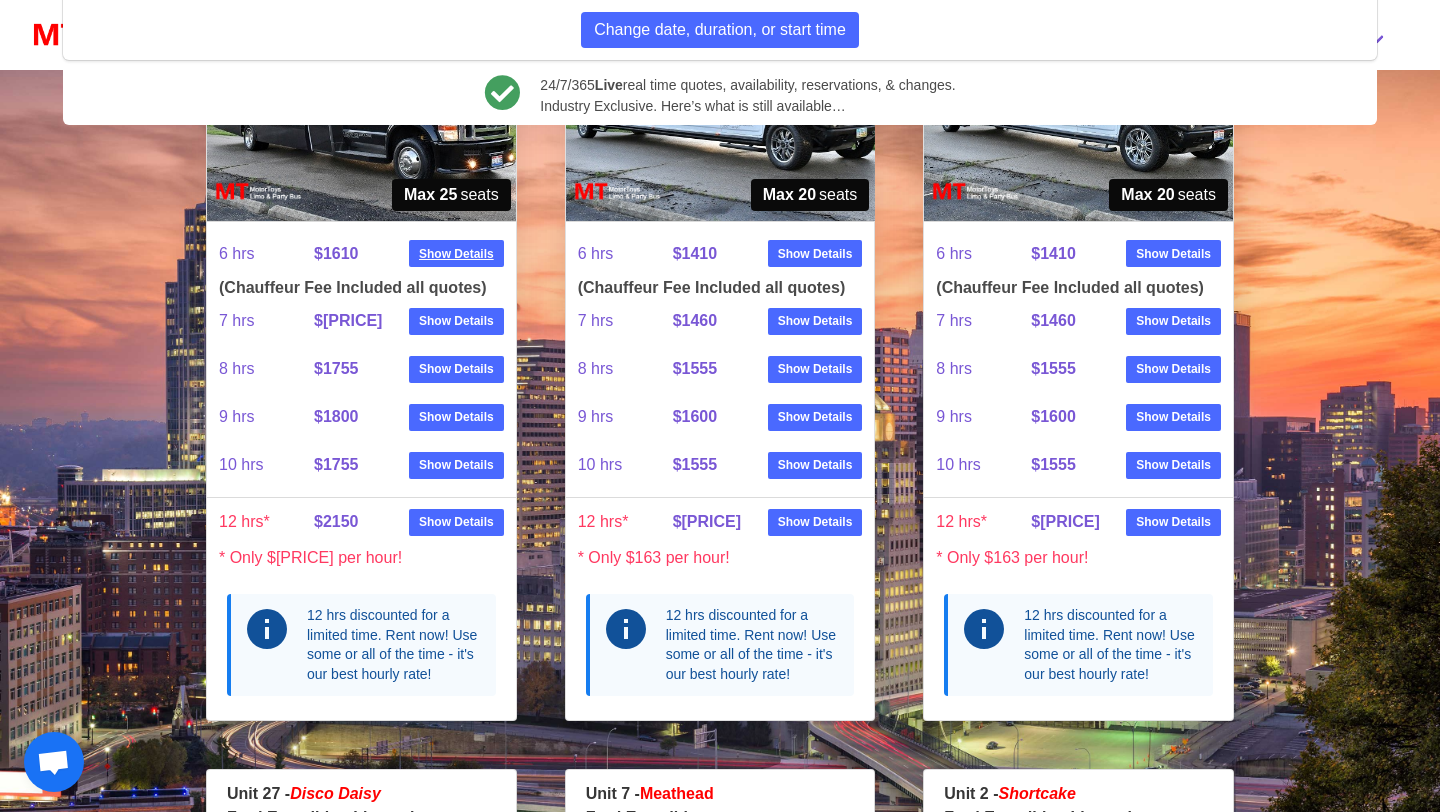 click on "Show Details" at bounding box center (456, 254) 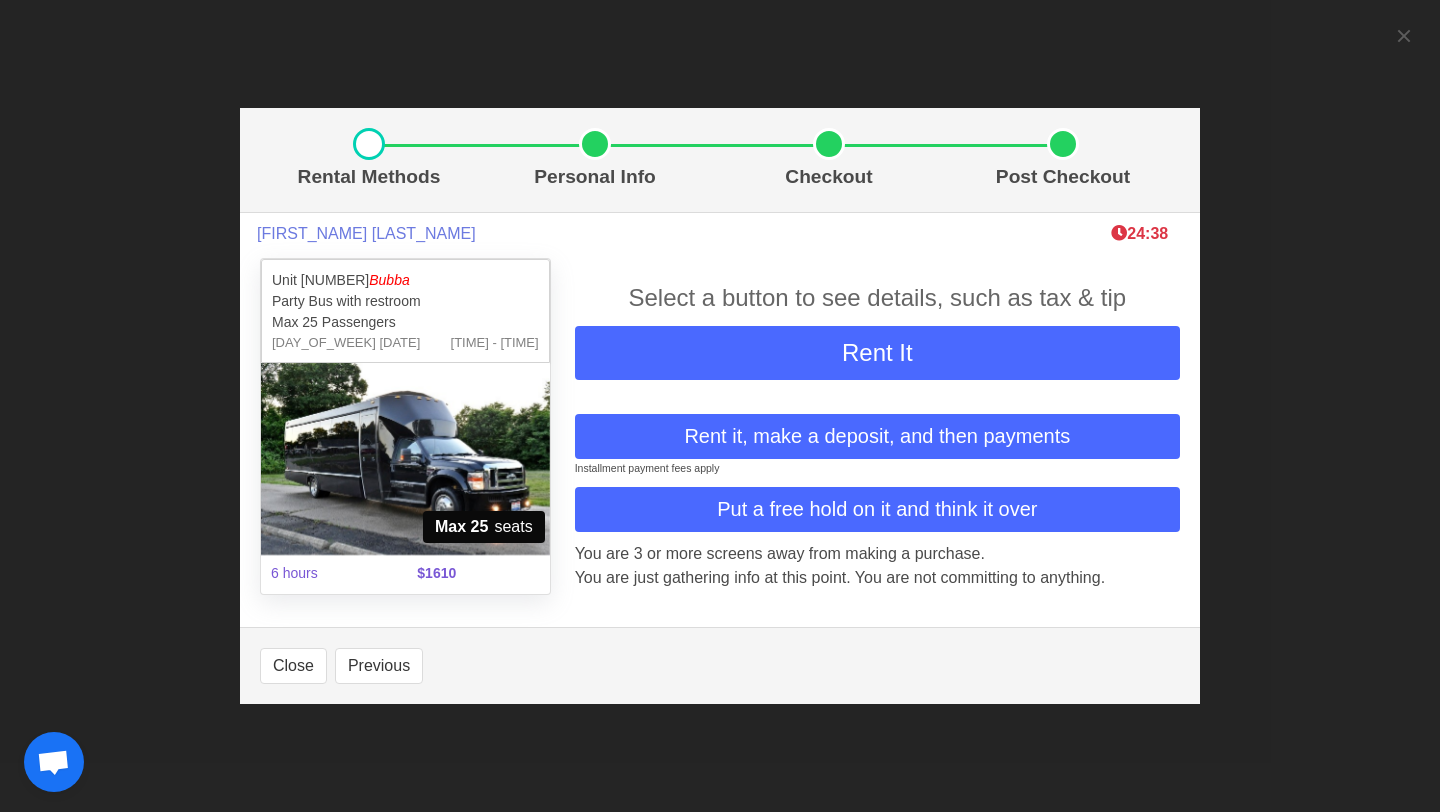 click on "Rental Methods   Personal Info   Checkout   Post Checkout" at bounding box center [720, 160] 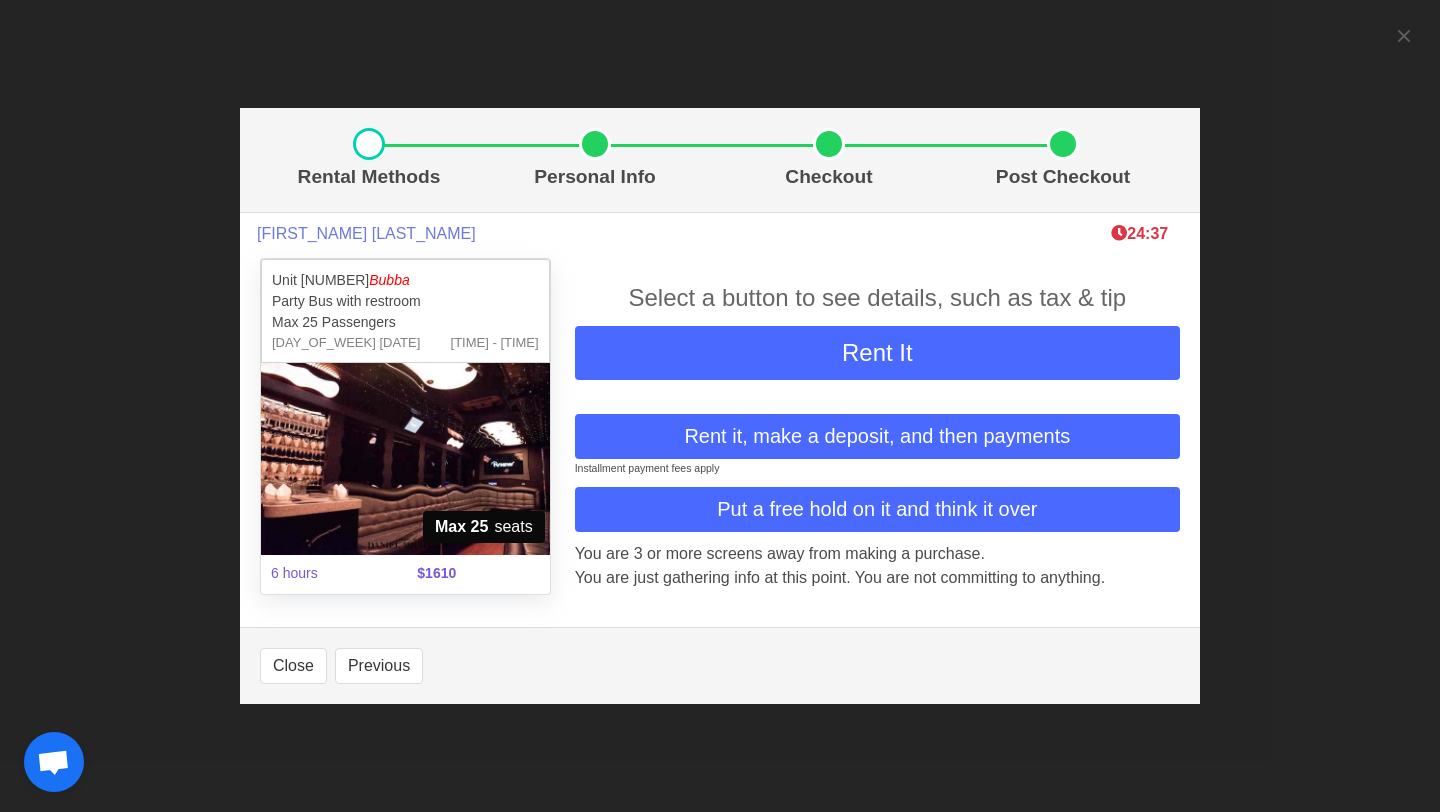click on "Rental Methods   Personal Info   Checkout   Post Checkout   [FIRST_NAME] [LAST_NAME]    24:37   Unit 11  Bubba   Party Bus with restroom   Max 25 Passengers   [DAY_OF_WEEK] [DATE]   2:30 PM - 8:30 PM       Max 25  seats
6 hours     $[PRICE]   Select a button to see details, such as tax & tip
Rent It           Rent it, make a deposit, and then payments     Installment payment fees apply         Put a free hold on it and think it over     You are 3 or more screens away from making a purchase.   You are just gathering info at this point.  You are not committing to anything.       Vehicle Price   $[PRICE]   Chauffeur Fee   included             Fuel Surcharge   $[PRICE]         Sales Tax/Processing Fee   $[PRICE]       TOTAL   $[PRICE]     When you click “Next”, you are just gathering info about tips, which is on the next screen.   You are not committing to anything.       Vehicle Price   $[PRICE]   Chauffeur Fee   included                 Fuel Surcharge   $[PRICE]                         $[PRICE]     (20%)" at bounding box center (720, 406) 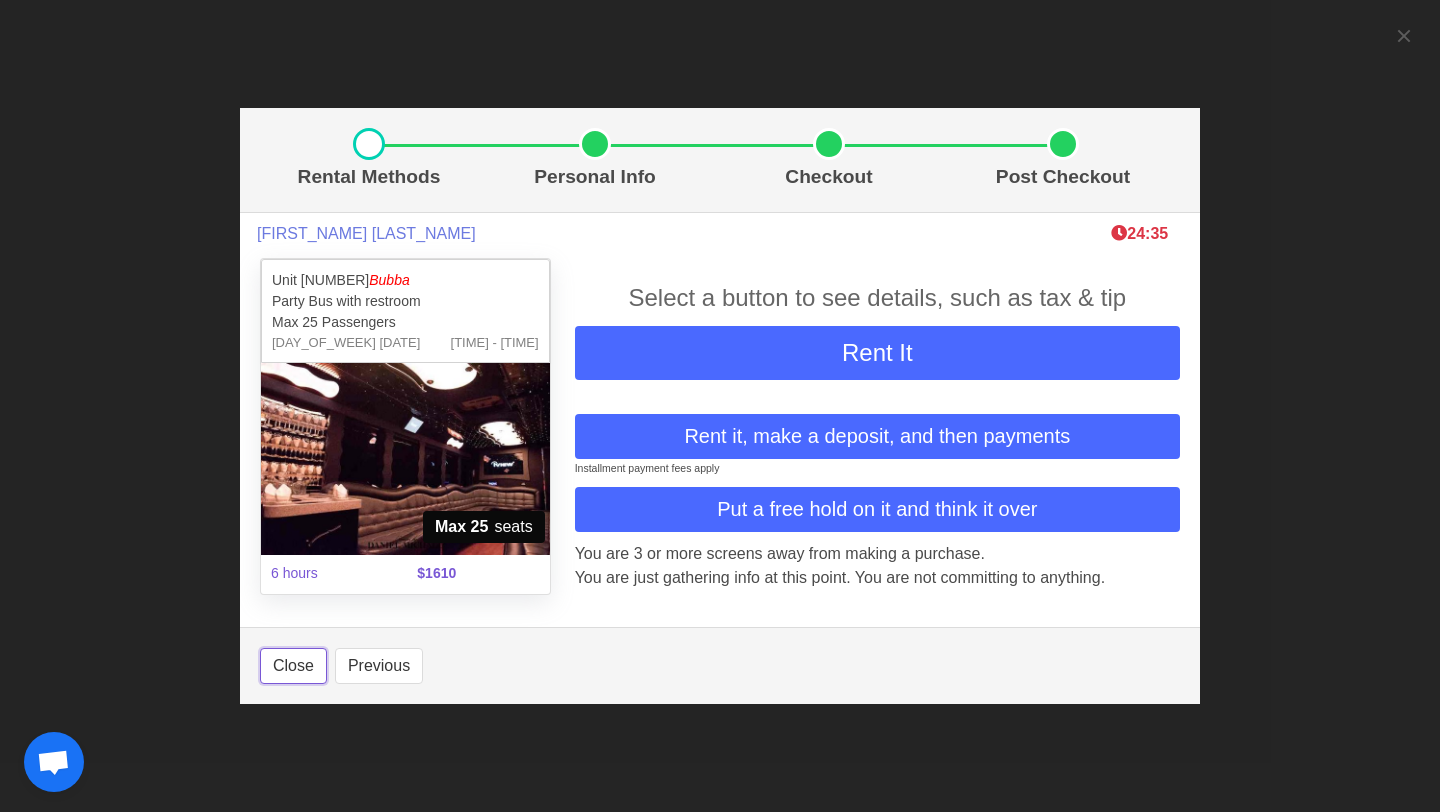 click on "Close" at bounding box center [293, 666] 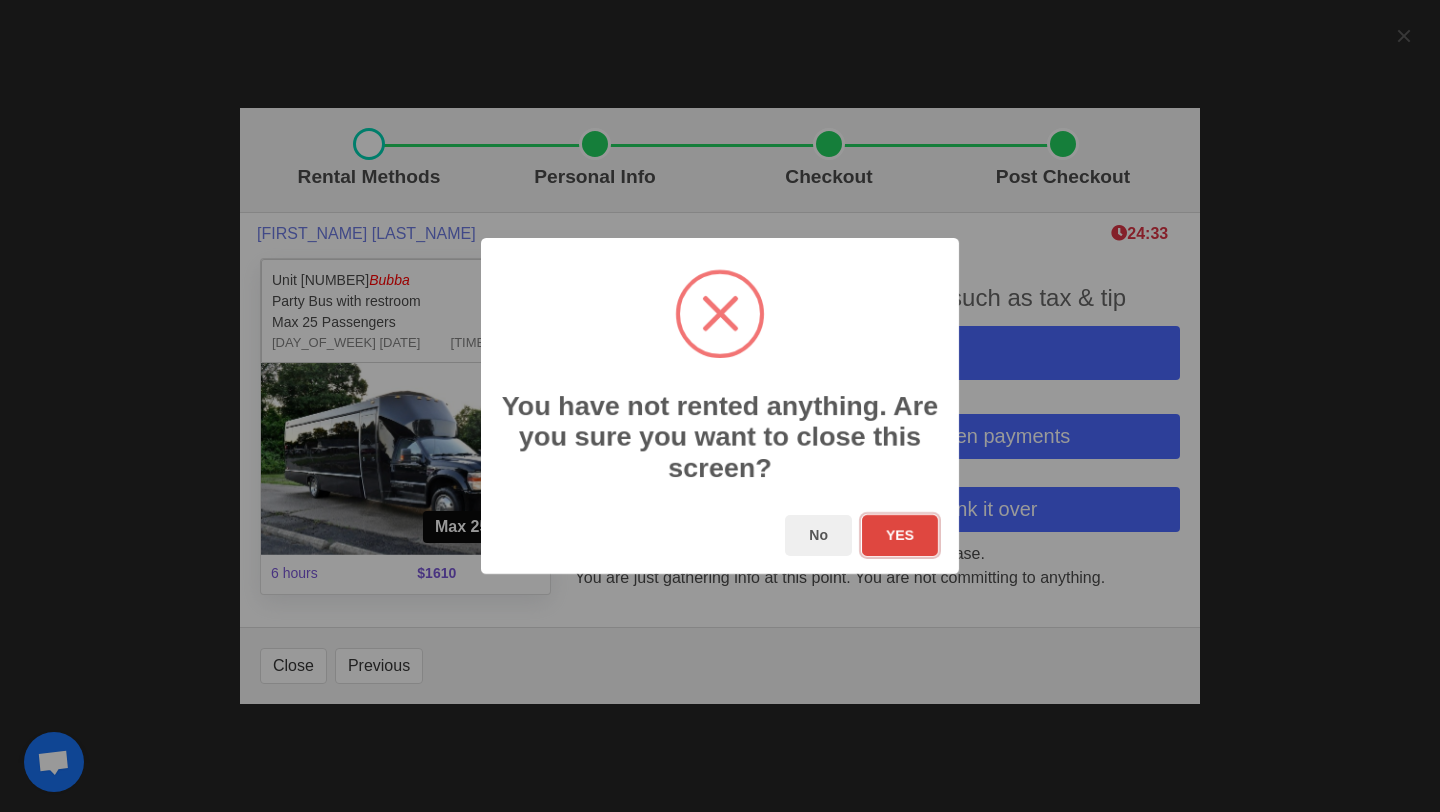 click on "YES" at bounding box center [900, 535] 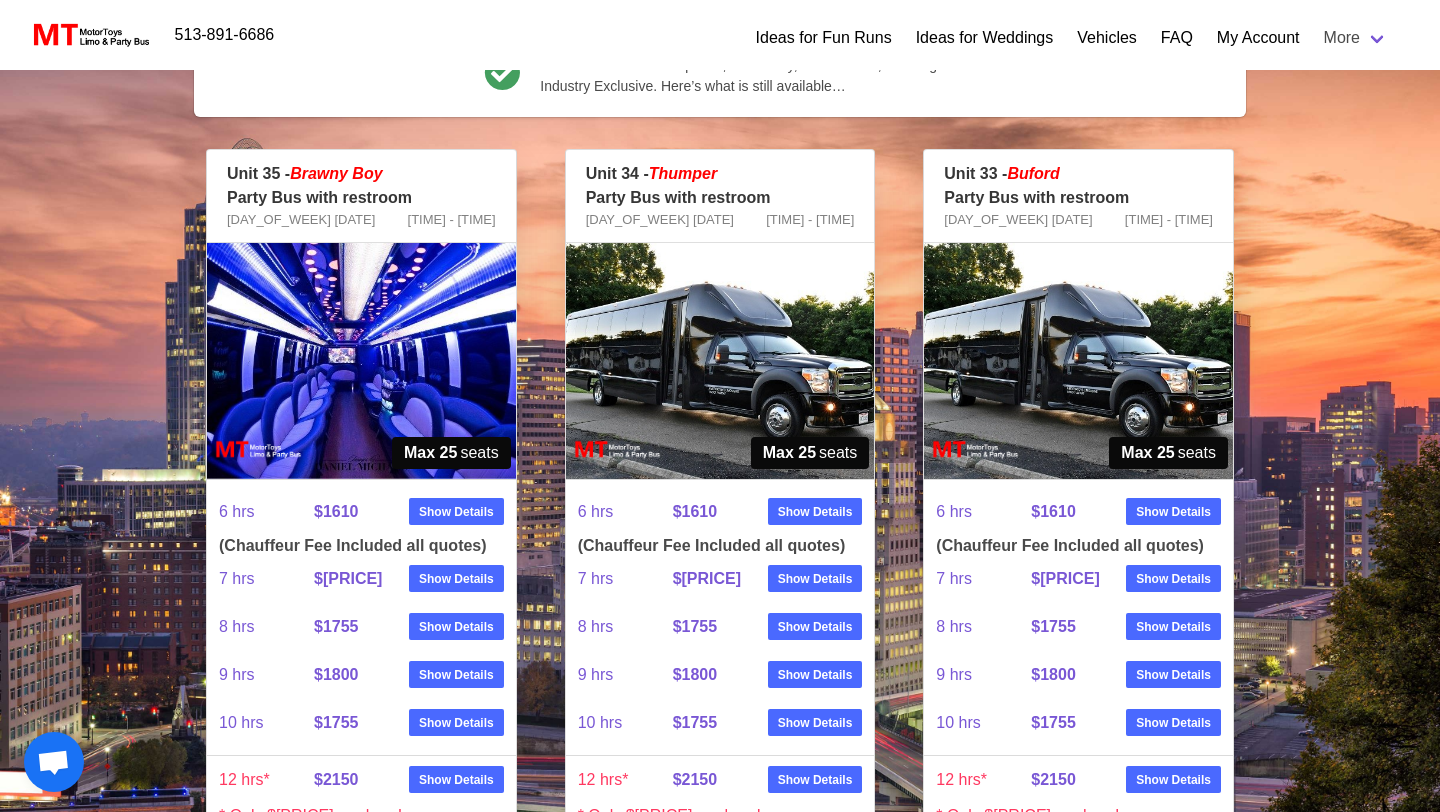 scroll, scrollTop: 0, scrollLeft: 0, axis: both 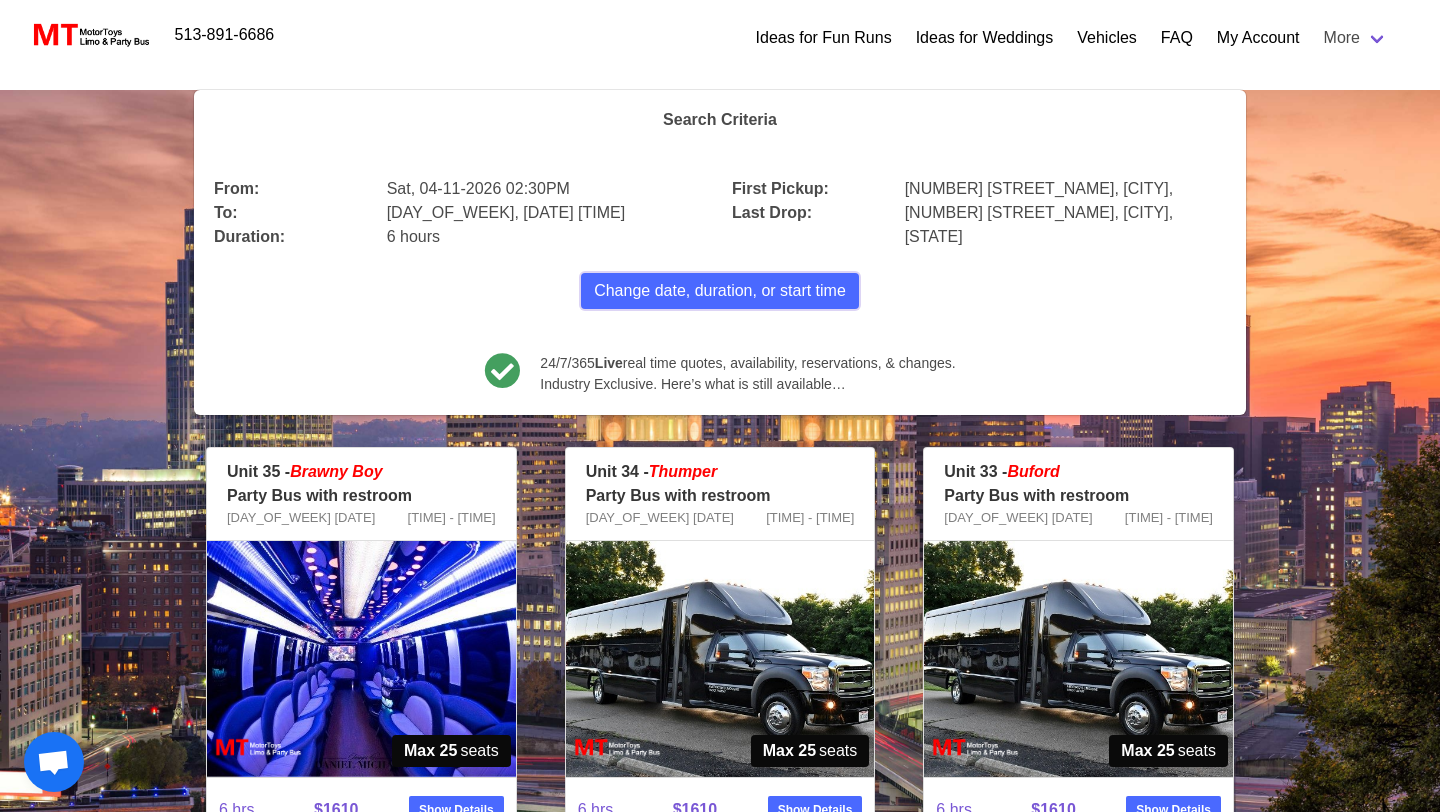 click on "Change date, duration, or start time" at bounding box center [720, 291] 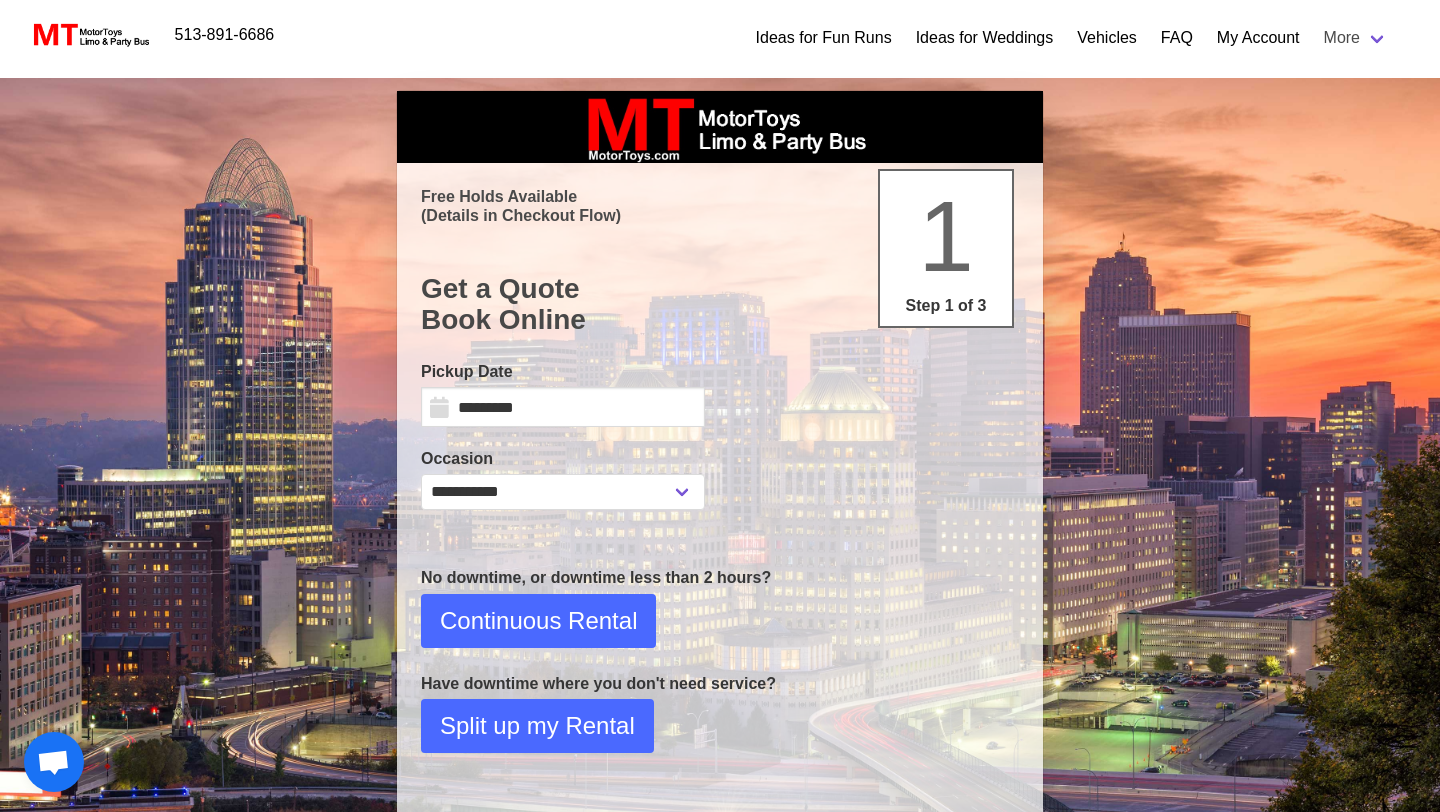 select on "*" 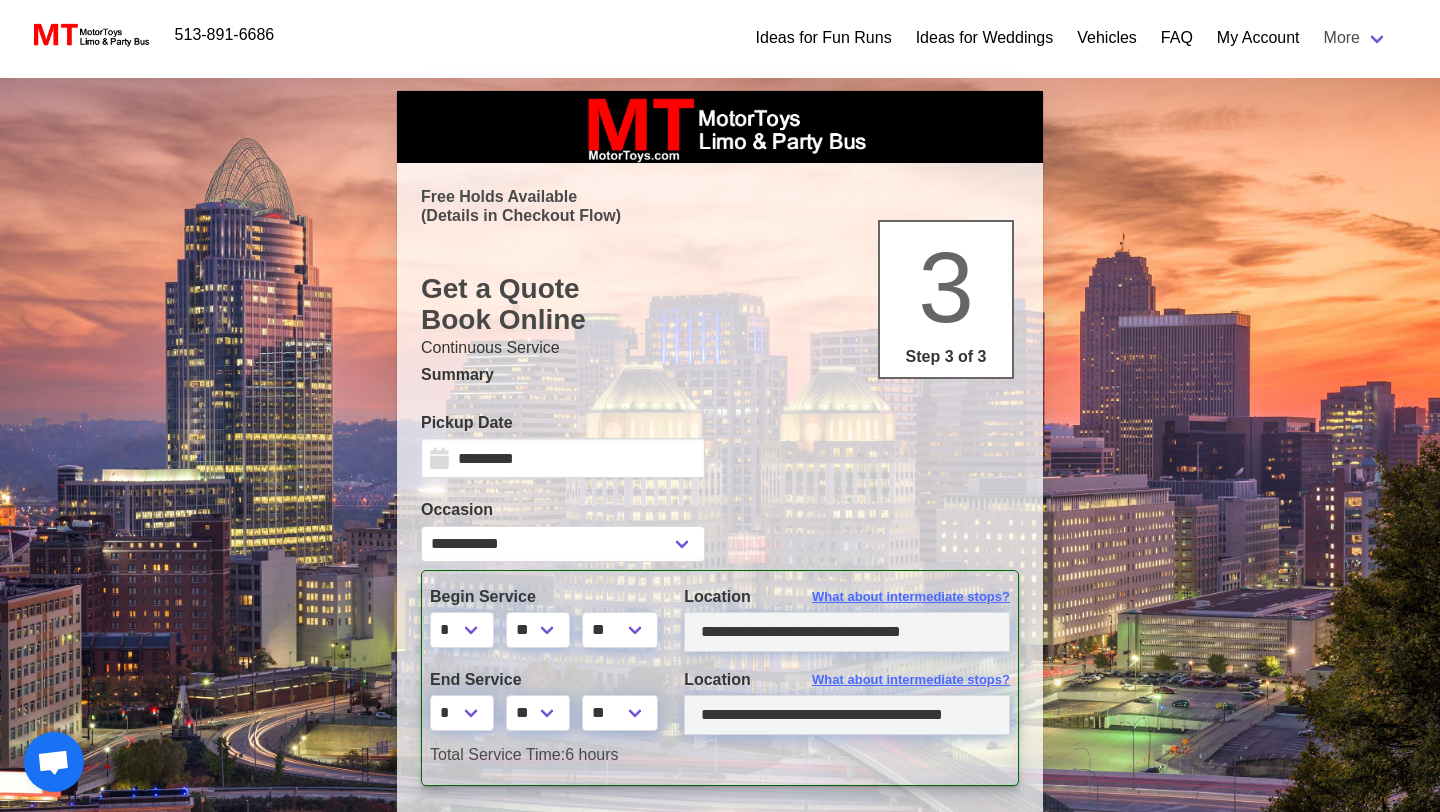 type on "**********" 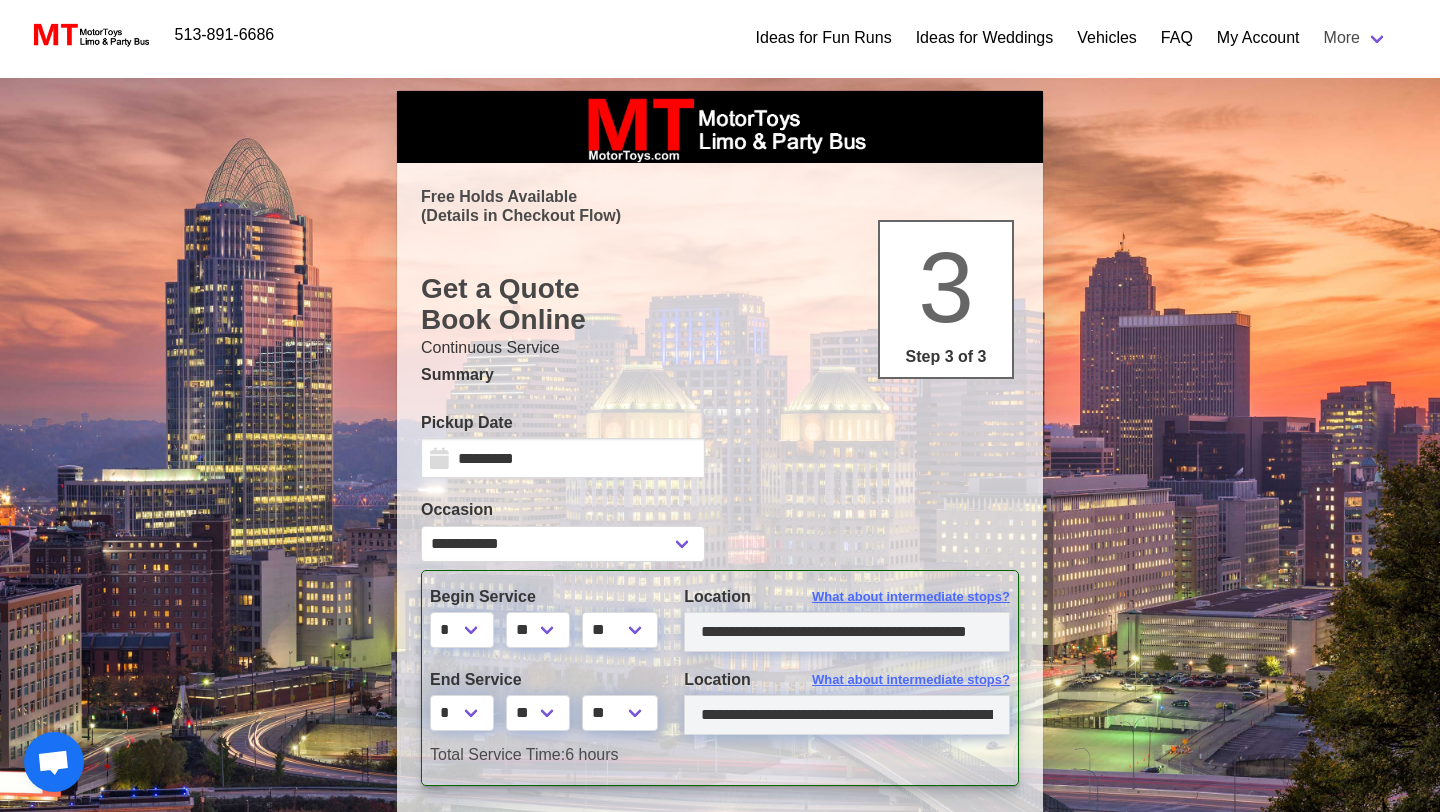 type on "**********" 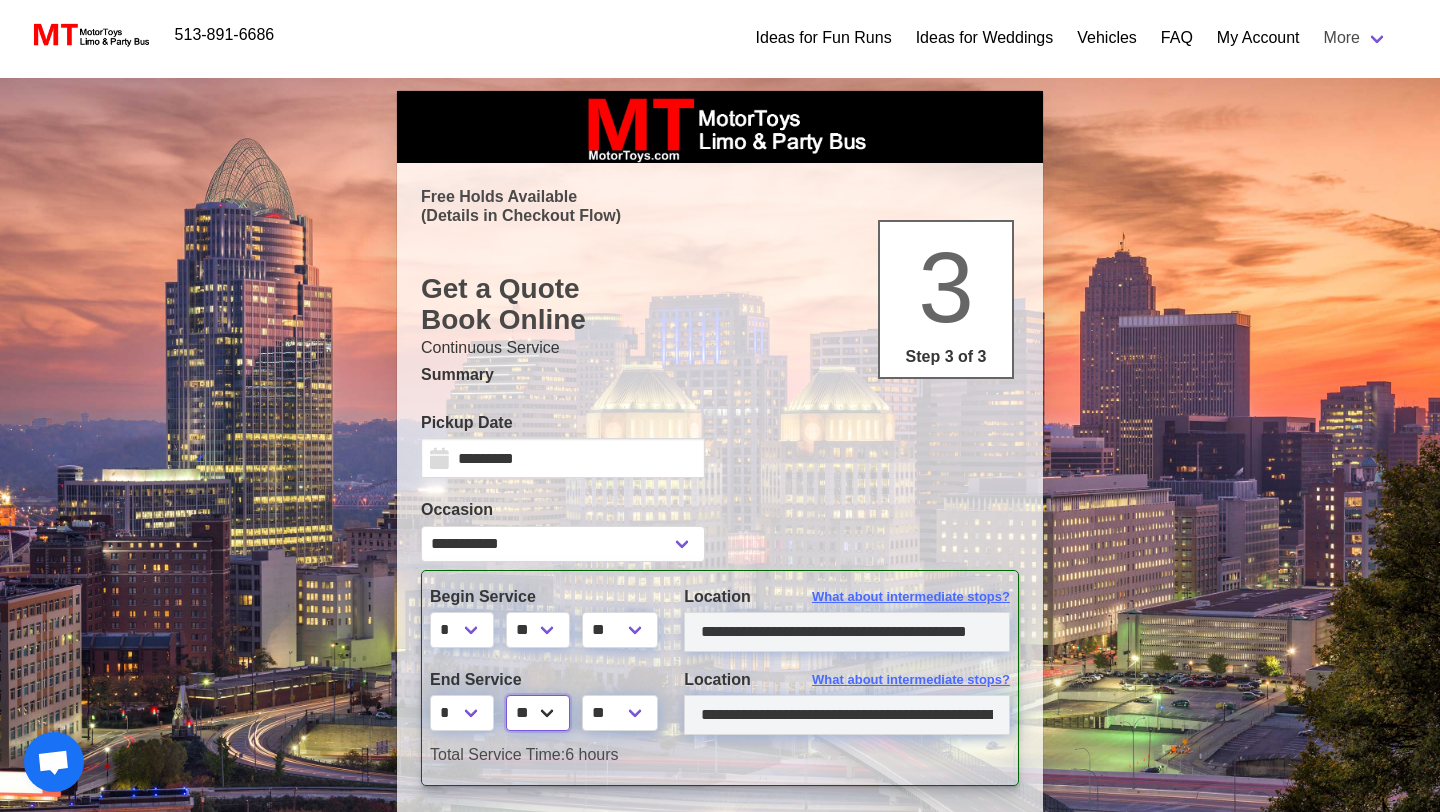 click on "** ** ** **" at bounding box center [538, 713] 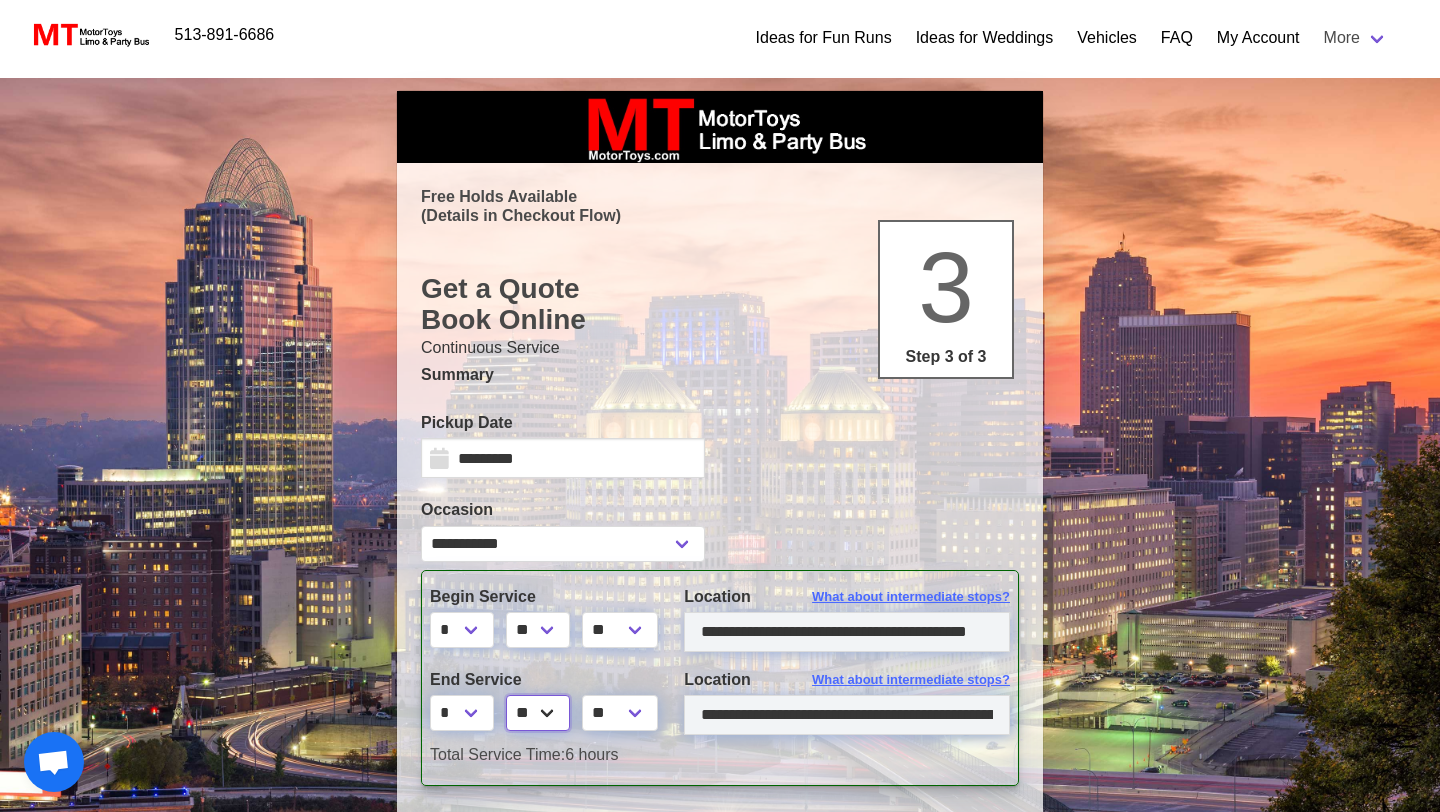 select on "*" 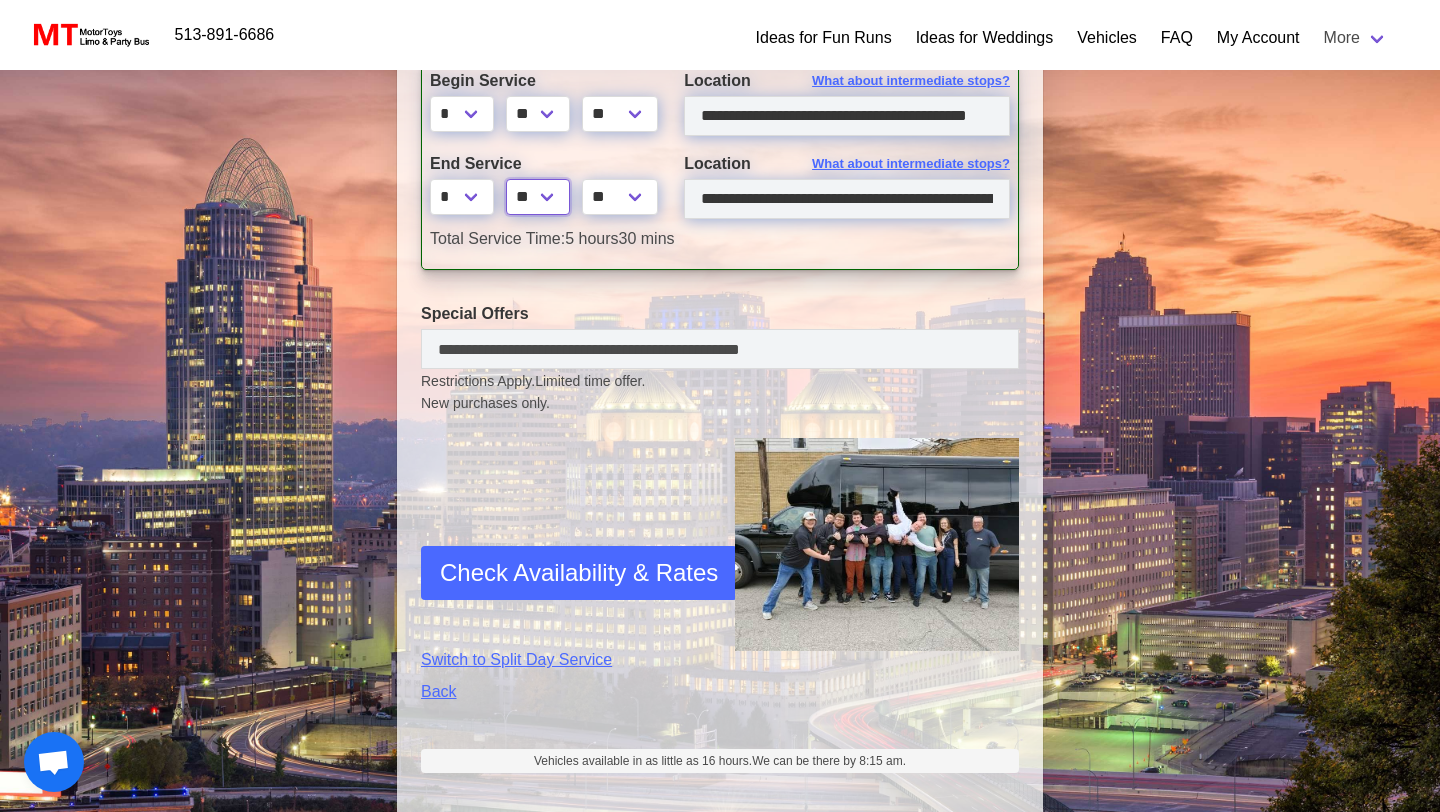 scroll, scrollTop: 517, scrollLeft: 0, axis: vertical 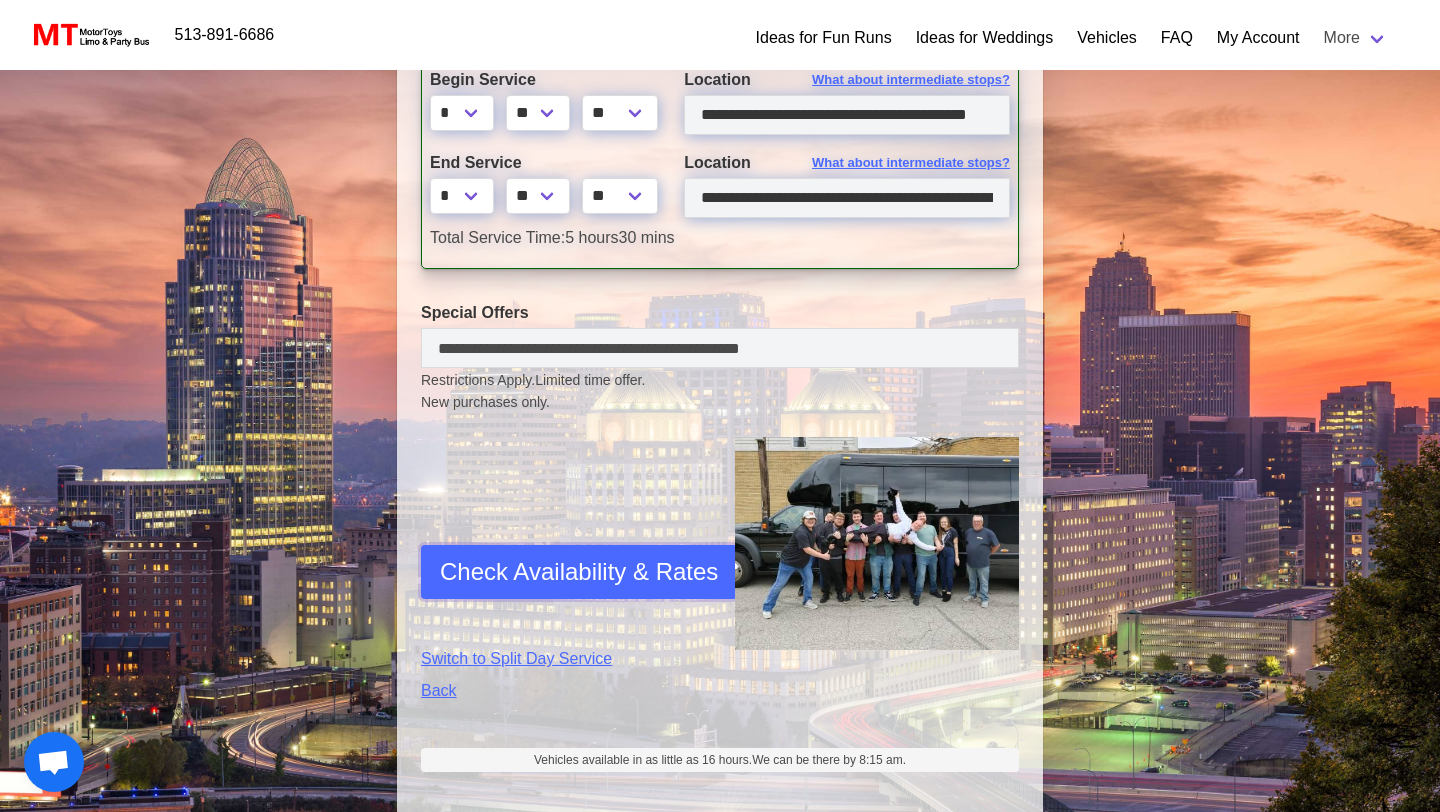 click on "Check Availability & Rates" at bounding box center (579, 572) 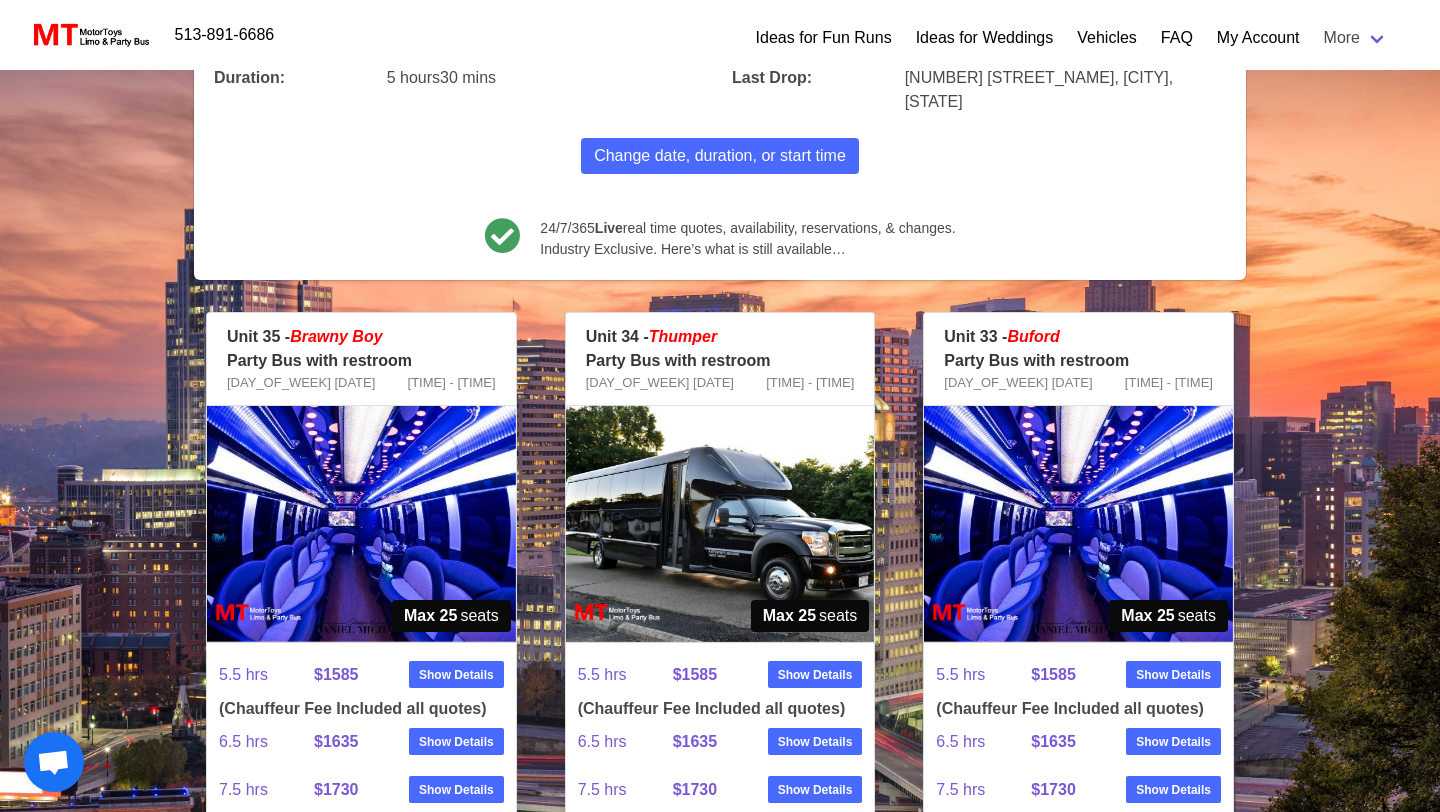 scroll, scrollTop: 0, scrollLeft: 0, axis: both 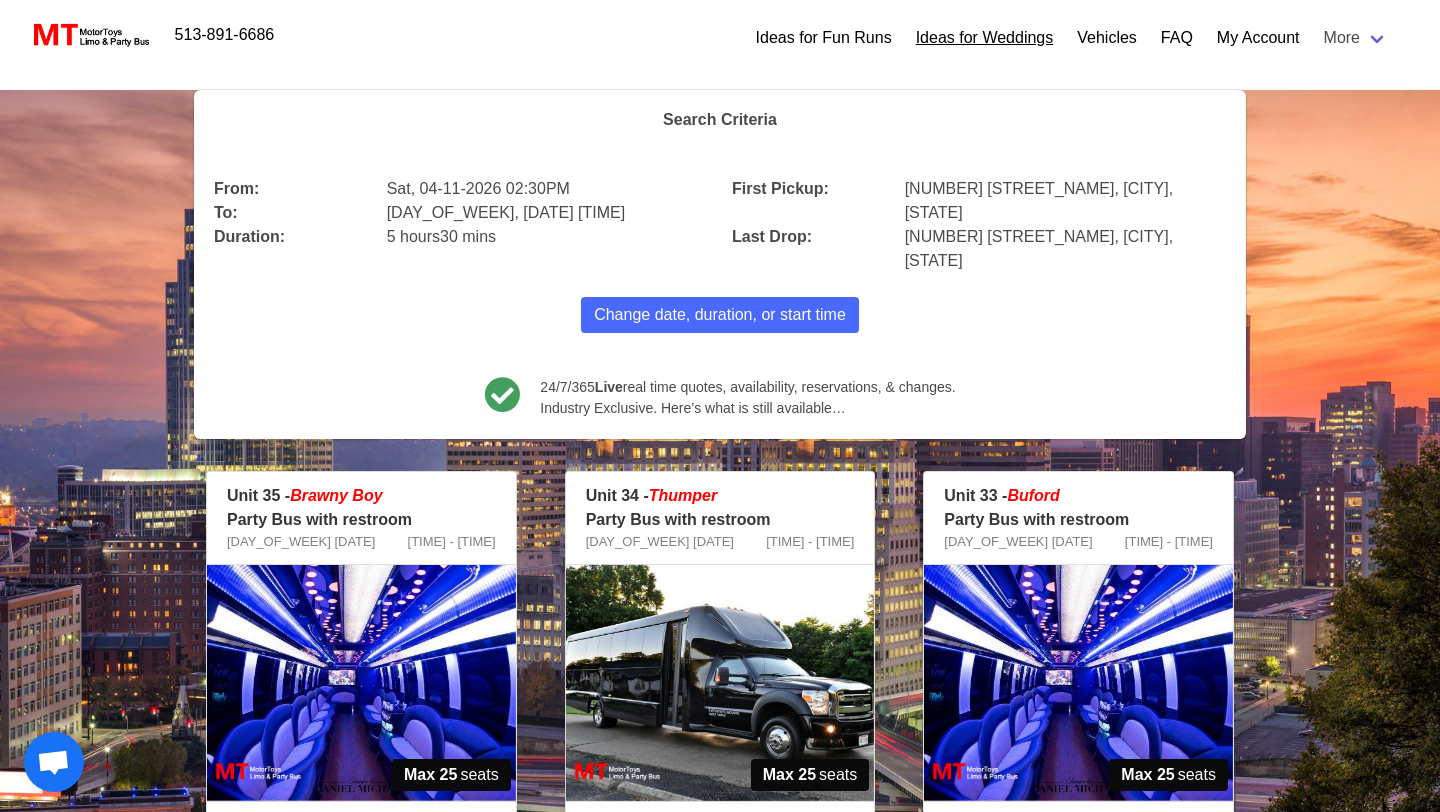 click on "Ideas for Weddings" at bounding box center (985, 38) 